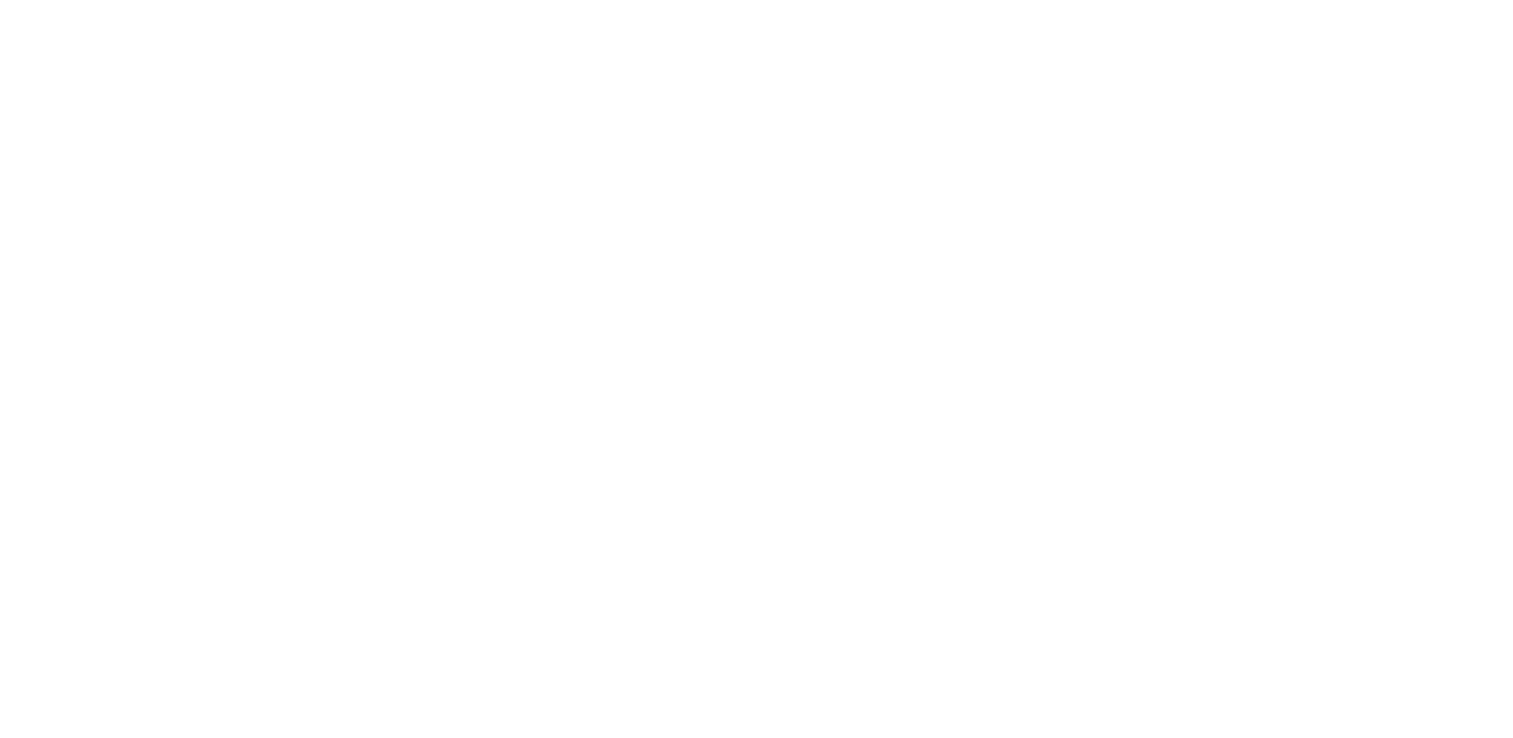 scroll, scrollTop: 0, scrollLeft: 0, axis: both 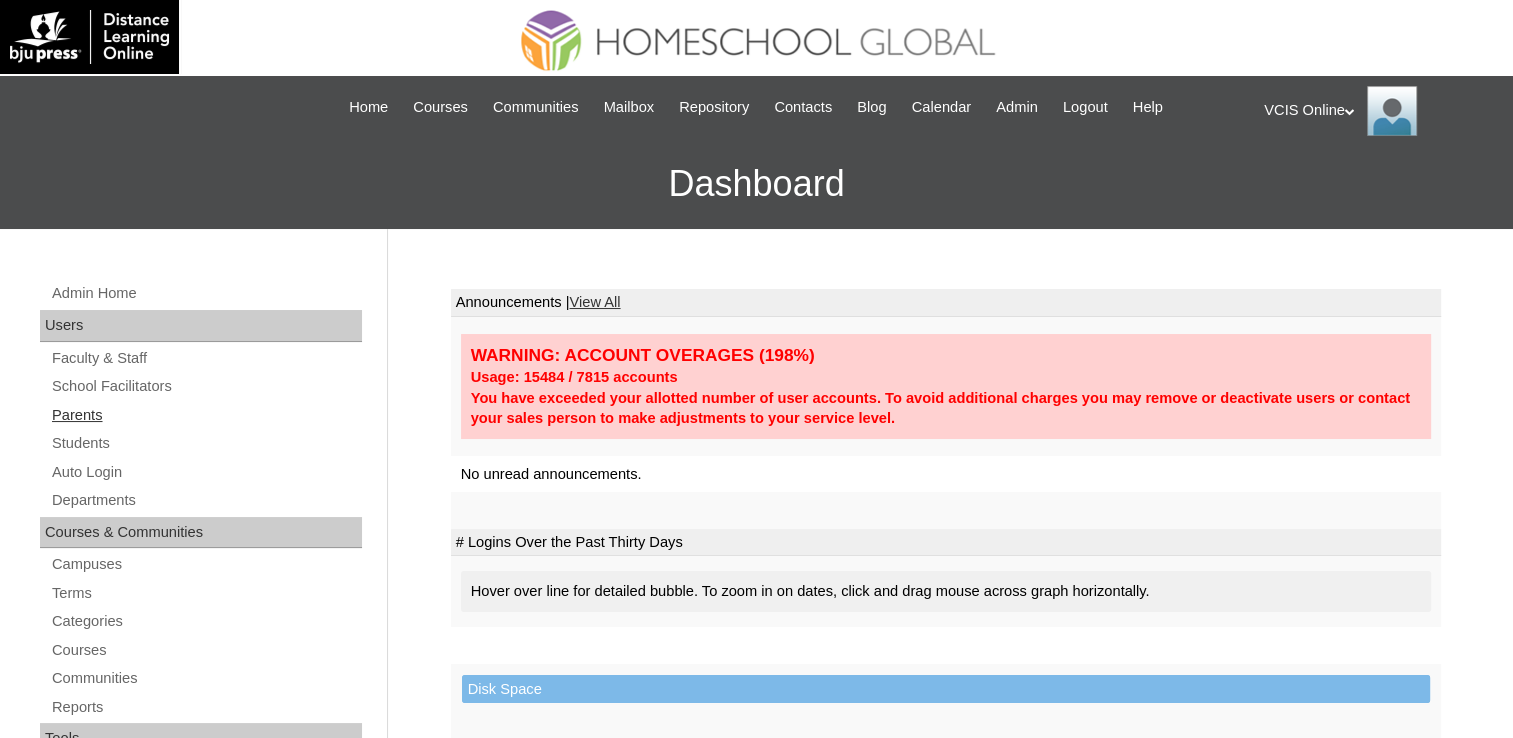 click on "Parents" at bounding box center (206, 415) 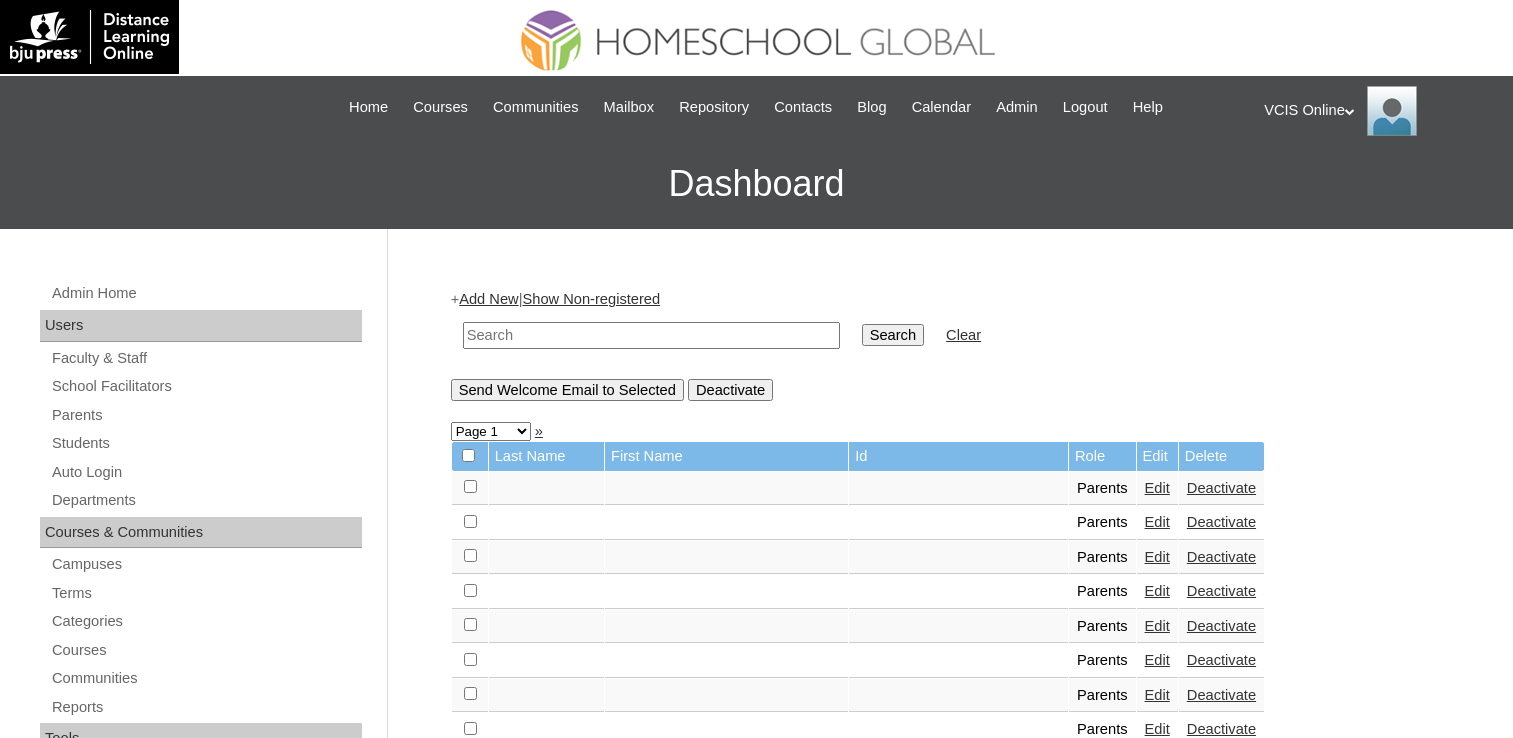 scroll, scrollTop: 0, scrollLeft: 0, axis: both 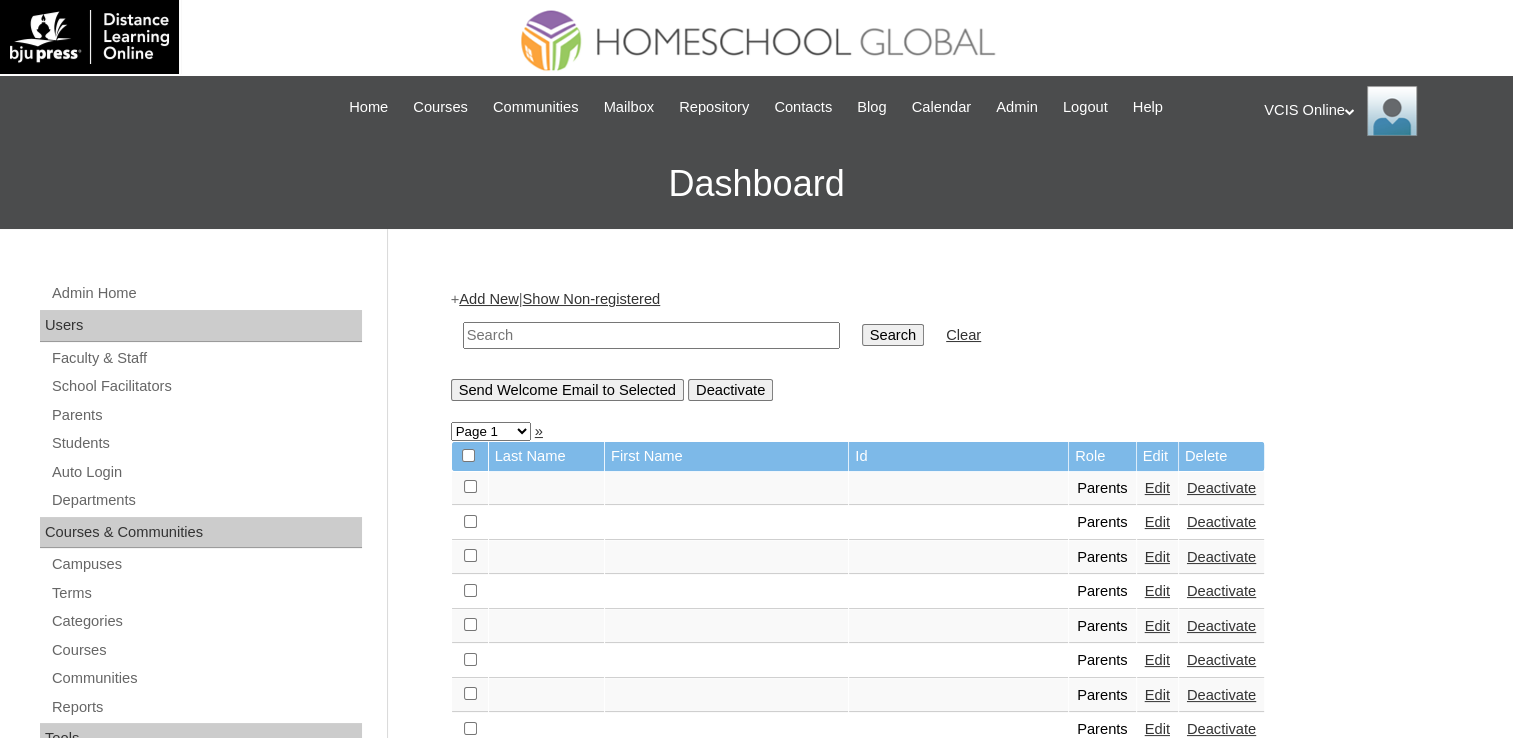 click on "Add New" at bounding box center [488, 299] 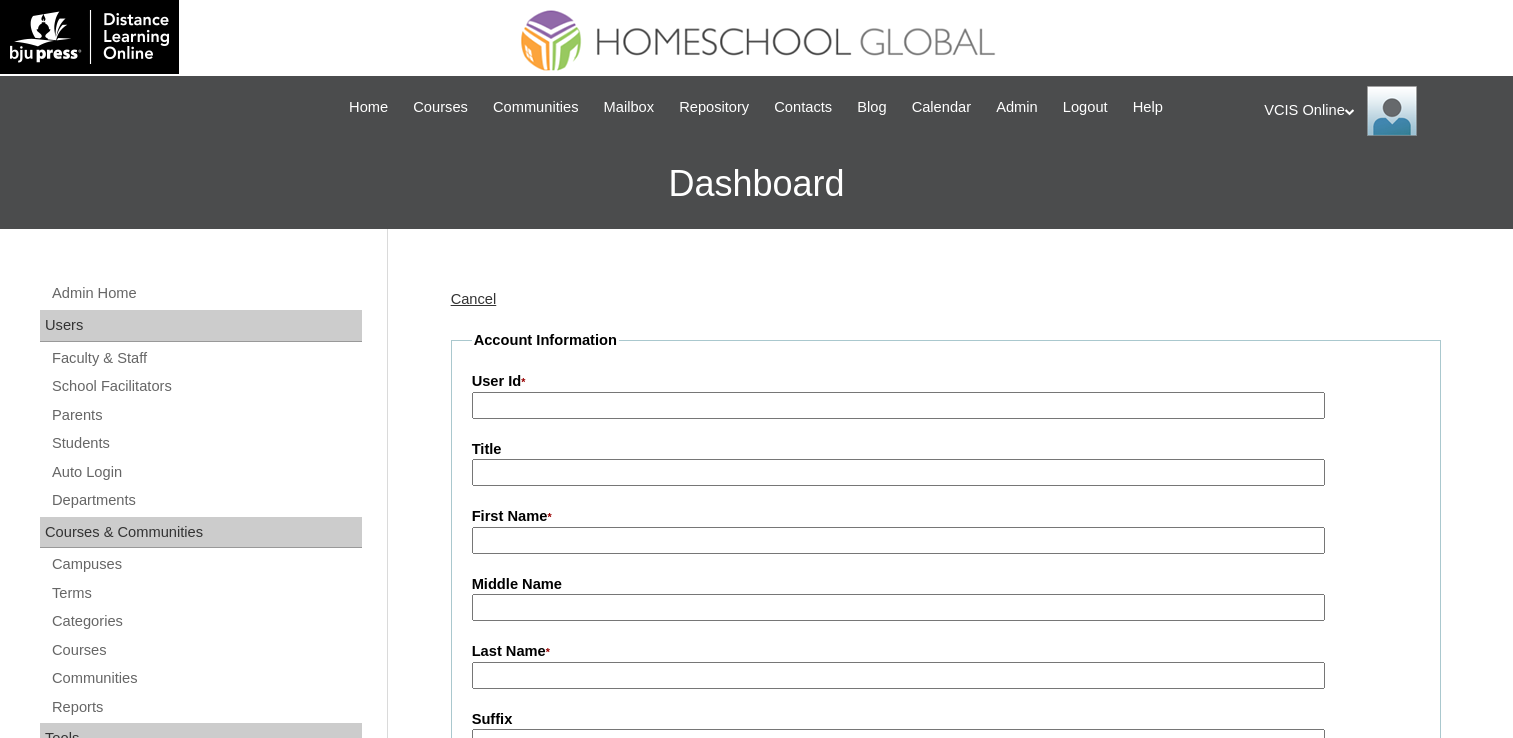 scroll, scrollTop: 0, scrollLeft: 0, axis: both 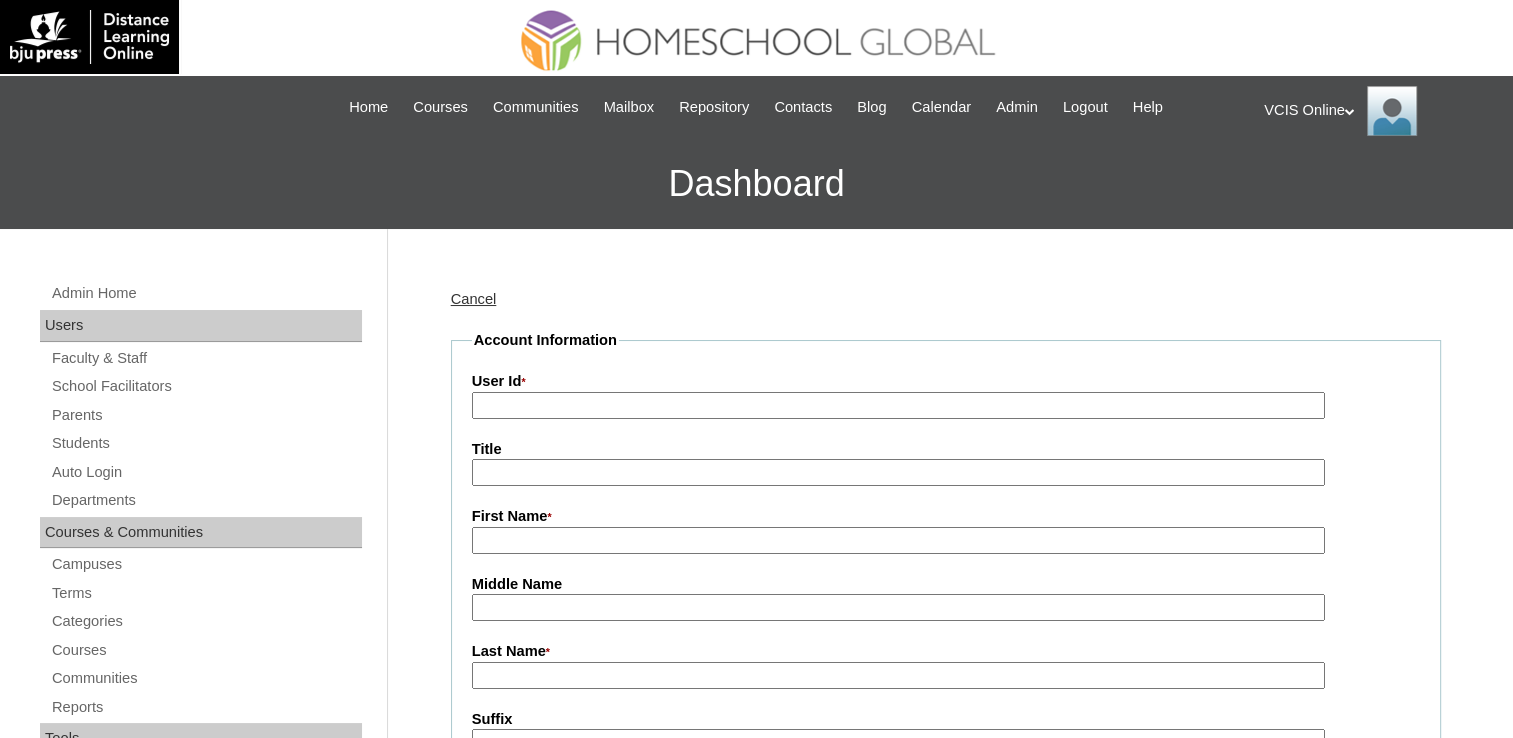 click on "User Id  *" at bounding box center [898, 405] 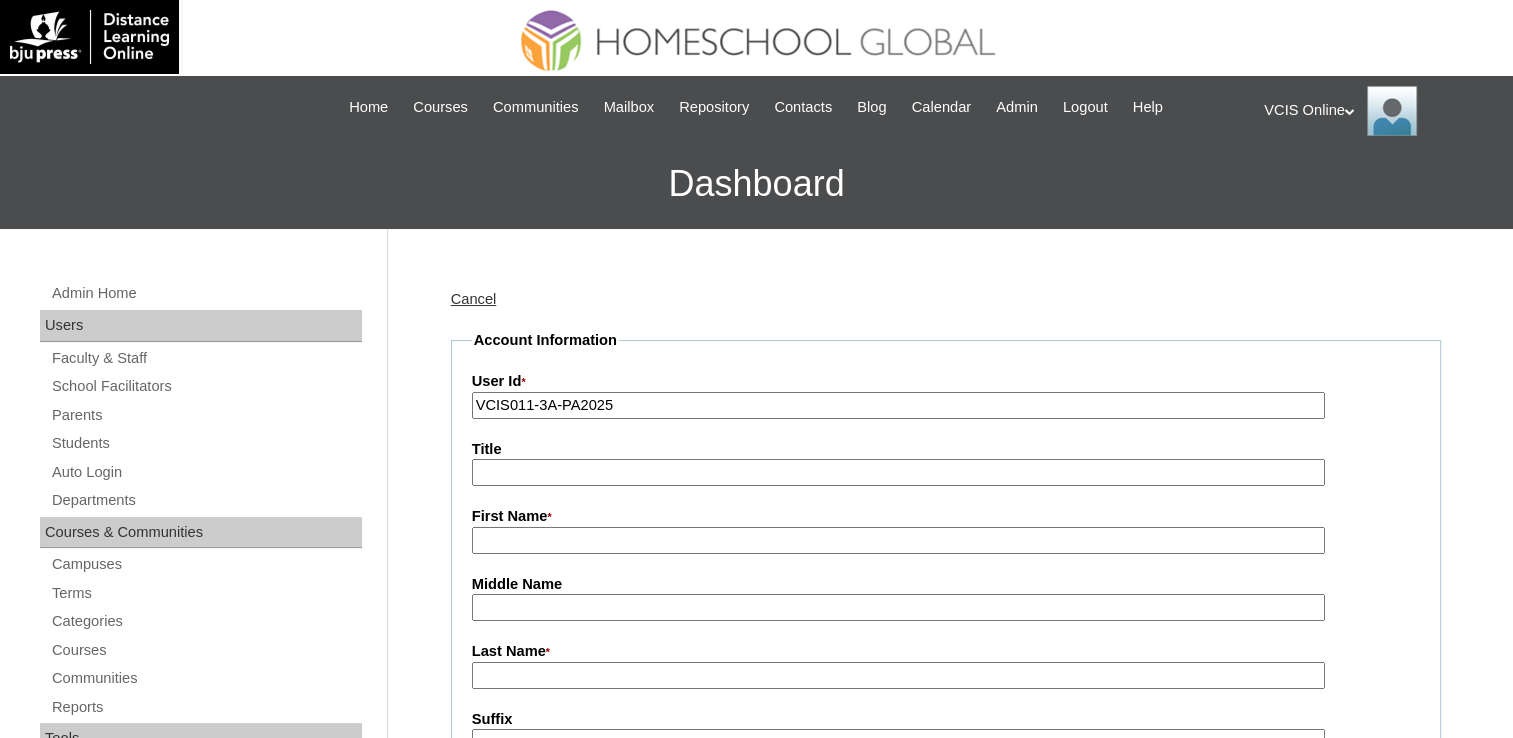 type on "VCIS011-3A-PA2025" 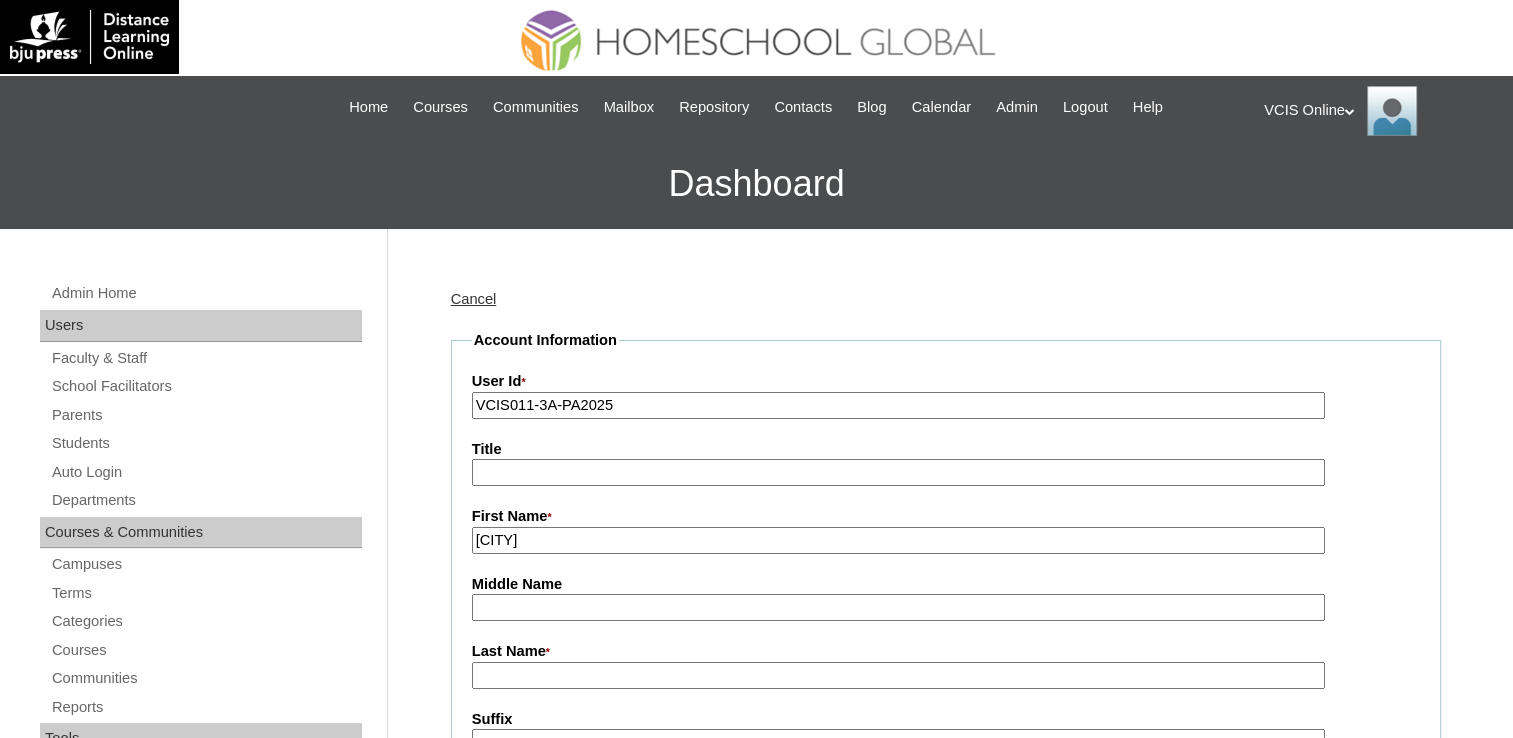 type on "Rochele" 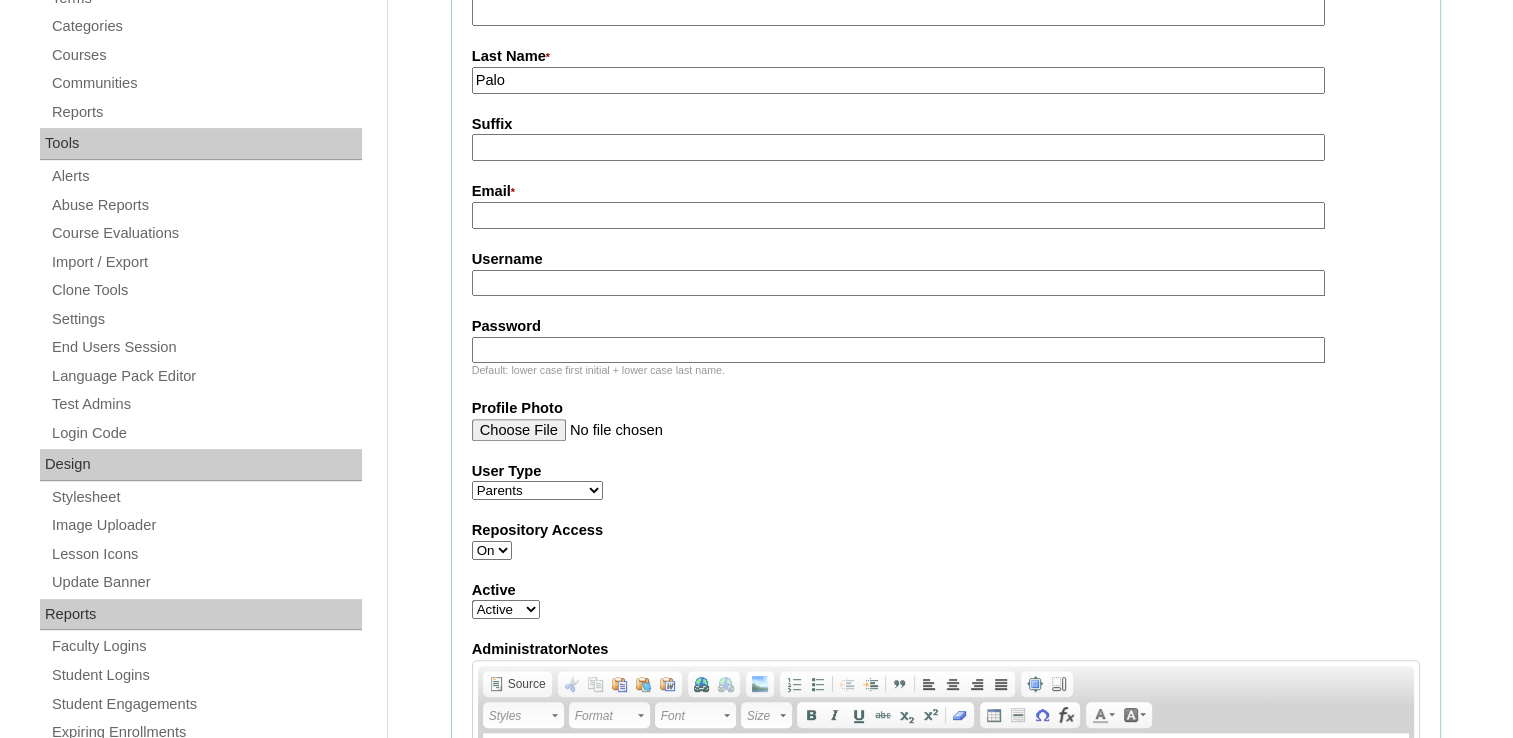 scroll, scrollTop: 600, scrollLeft: 0, axis: vertical 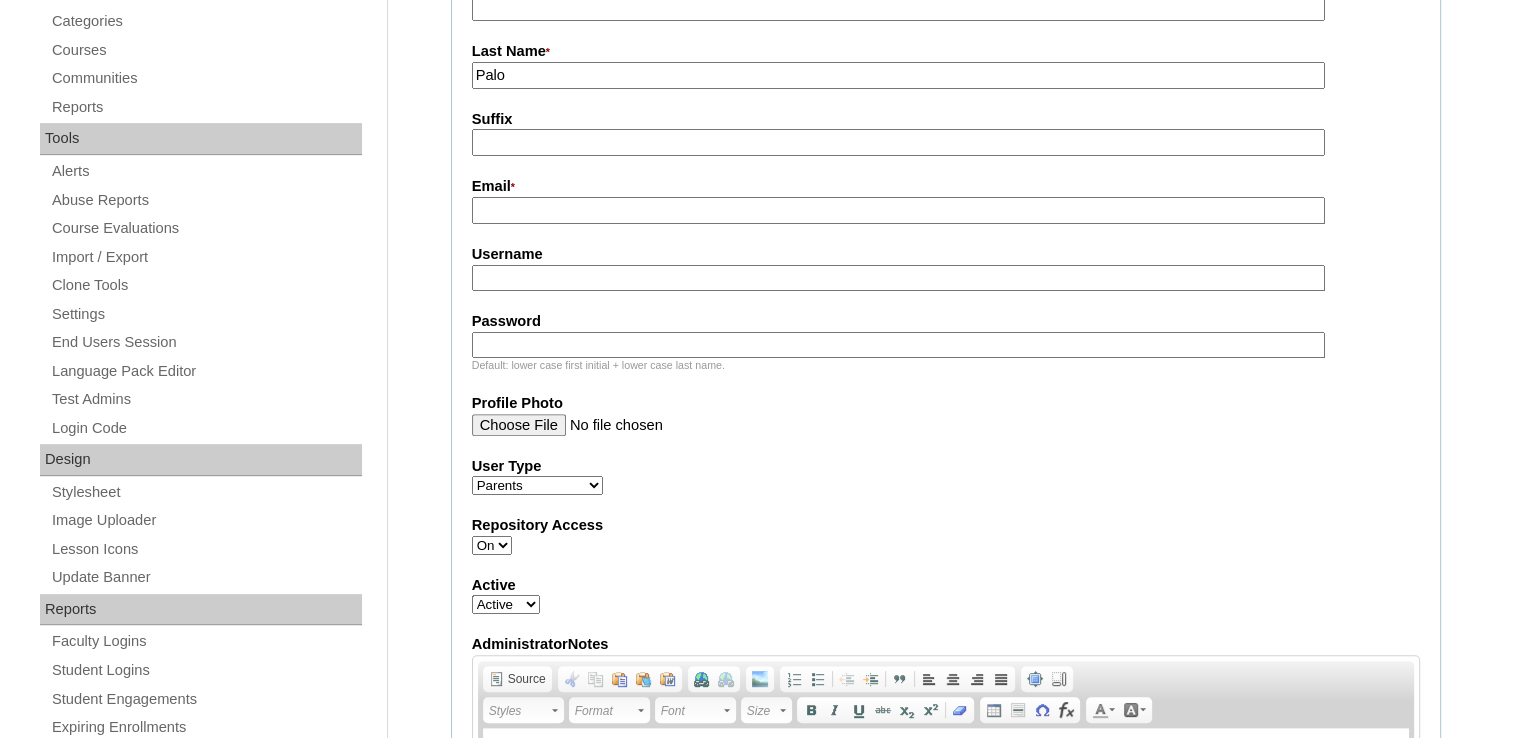 type on "Palo" 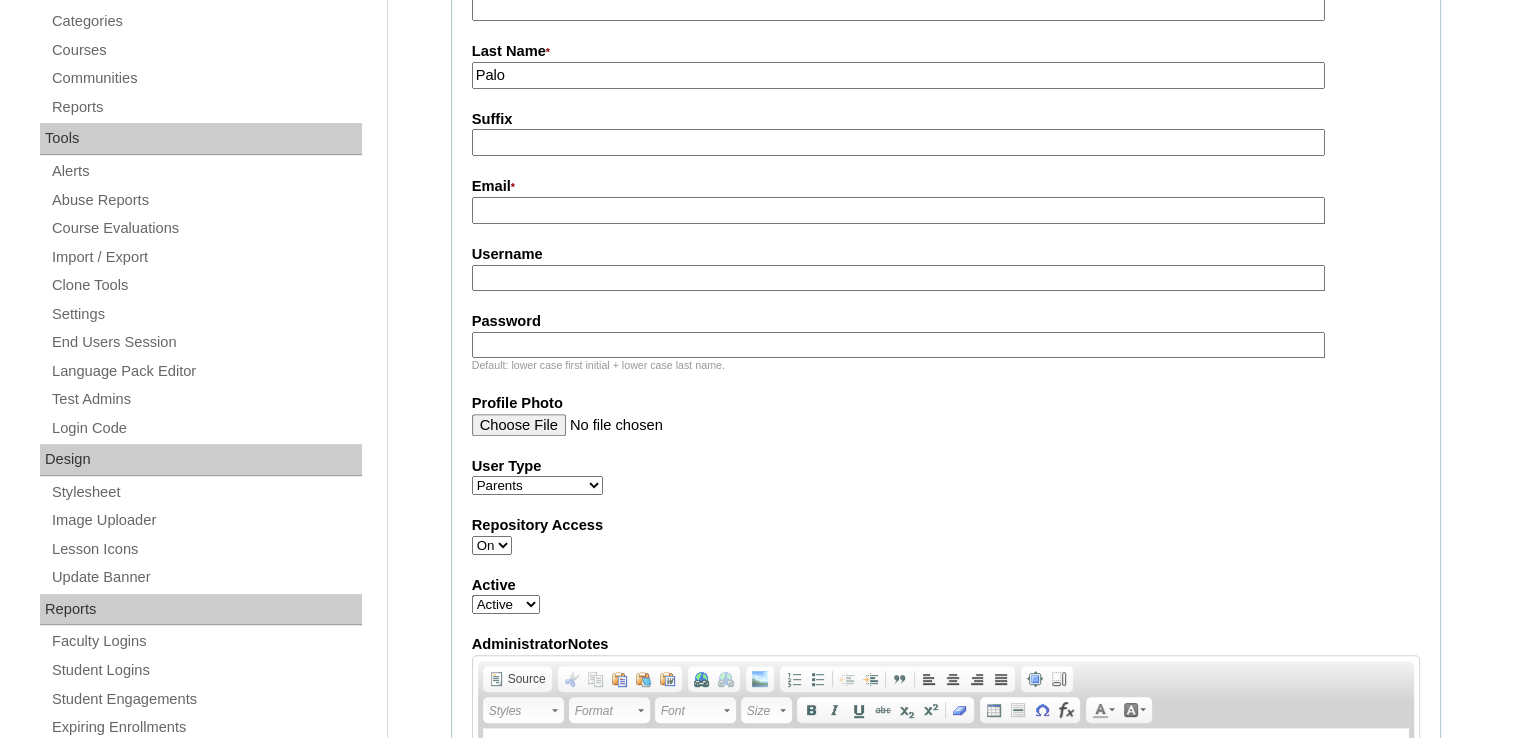 click on "Email  *" at bounding box center [898, 210] 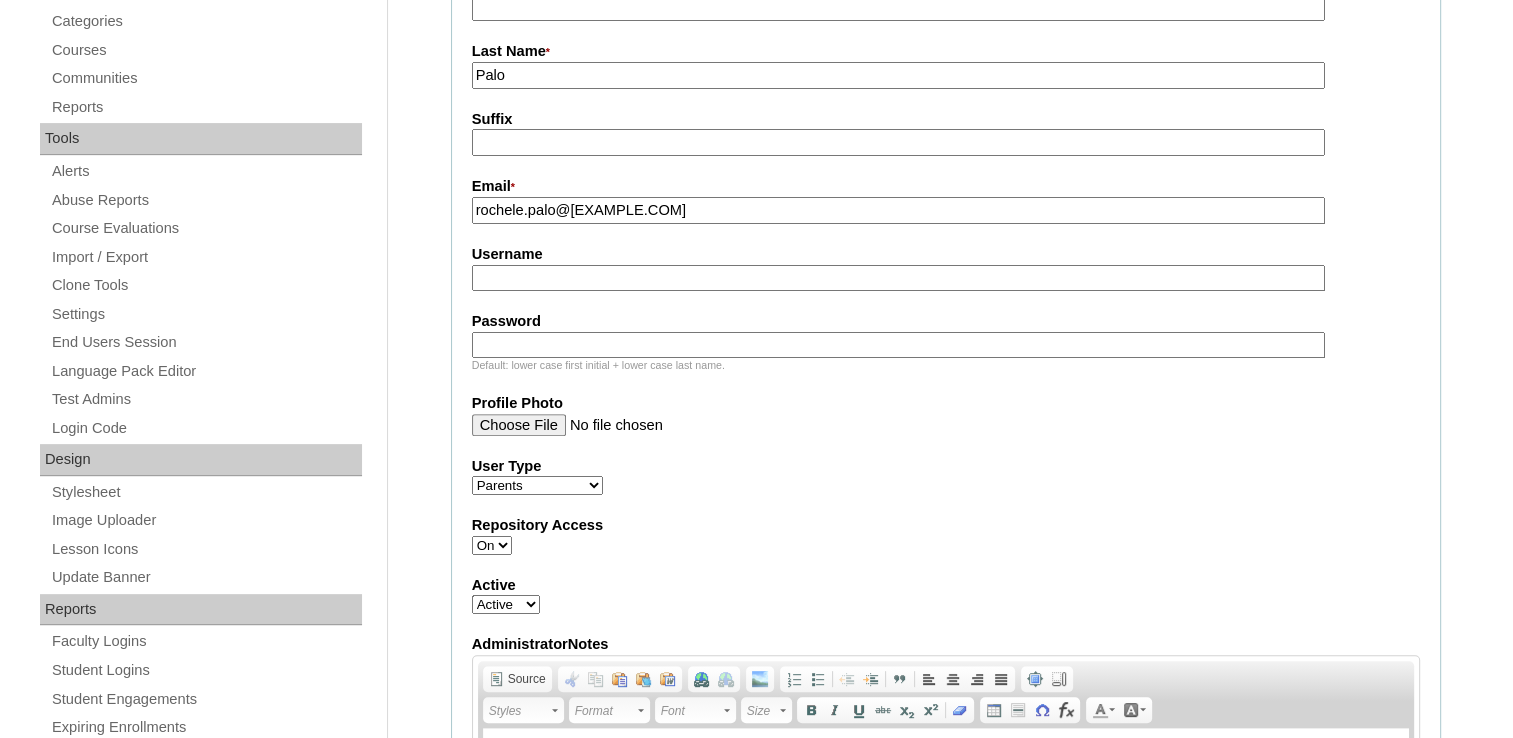 type on "rochele.palo@gmail.com" 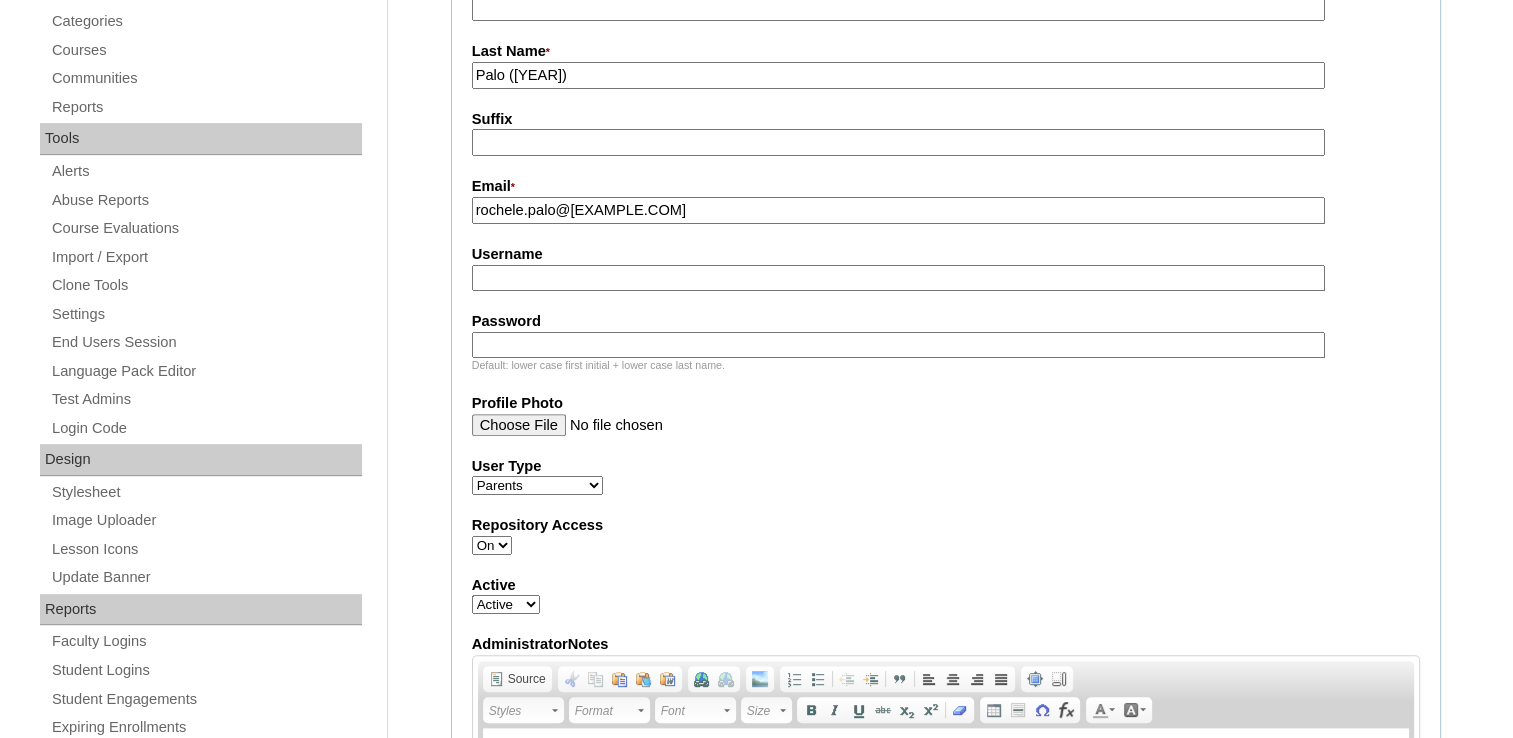 type on "Palo (2025)" 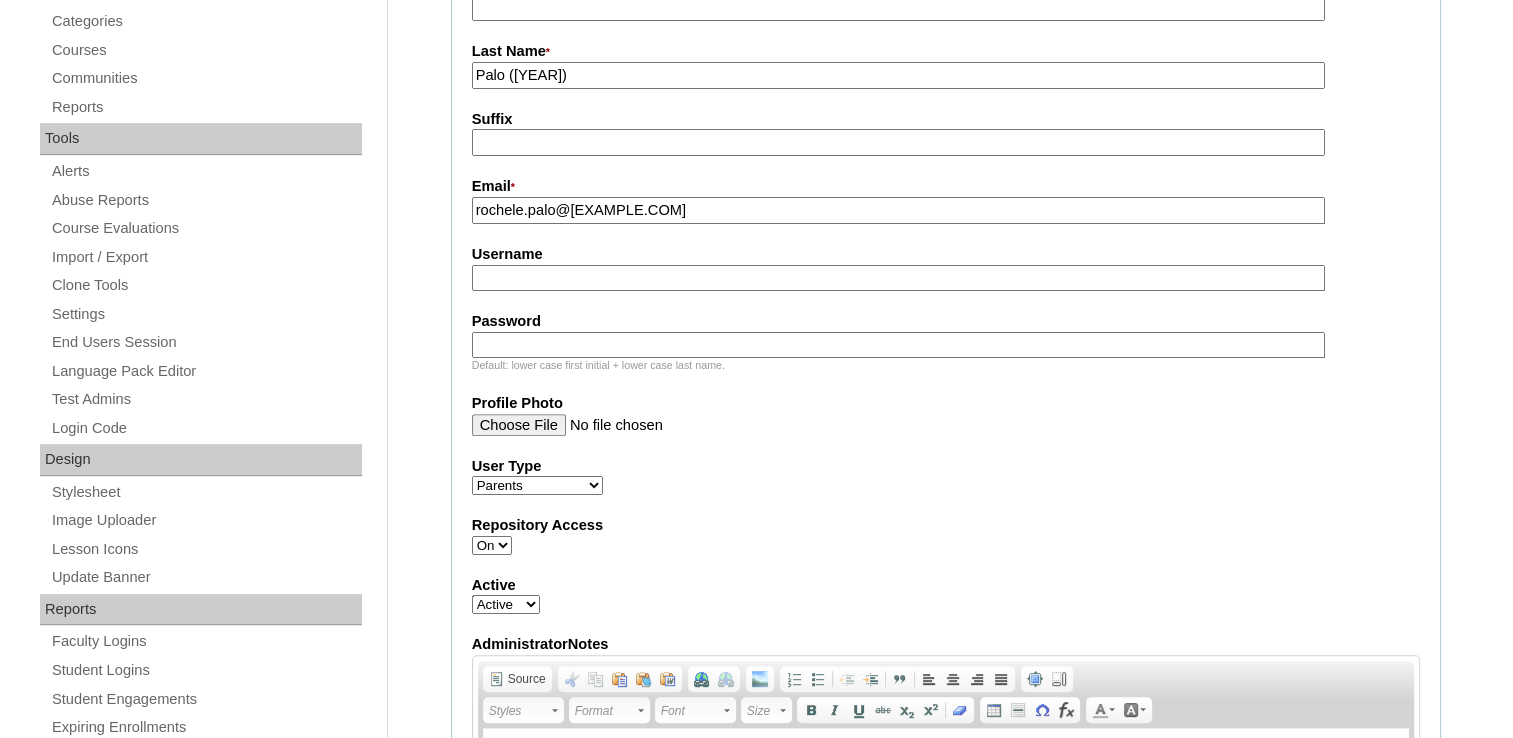 paste on "rpalo2025" 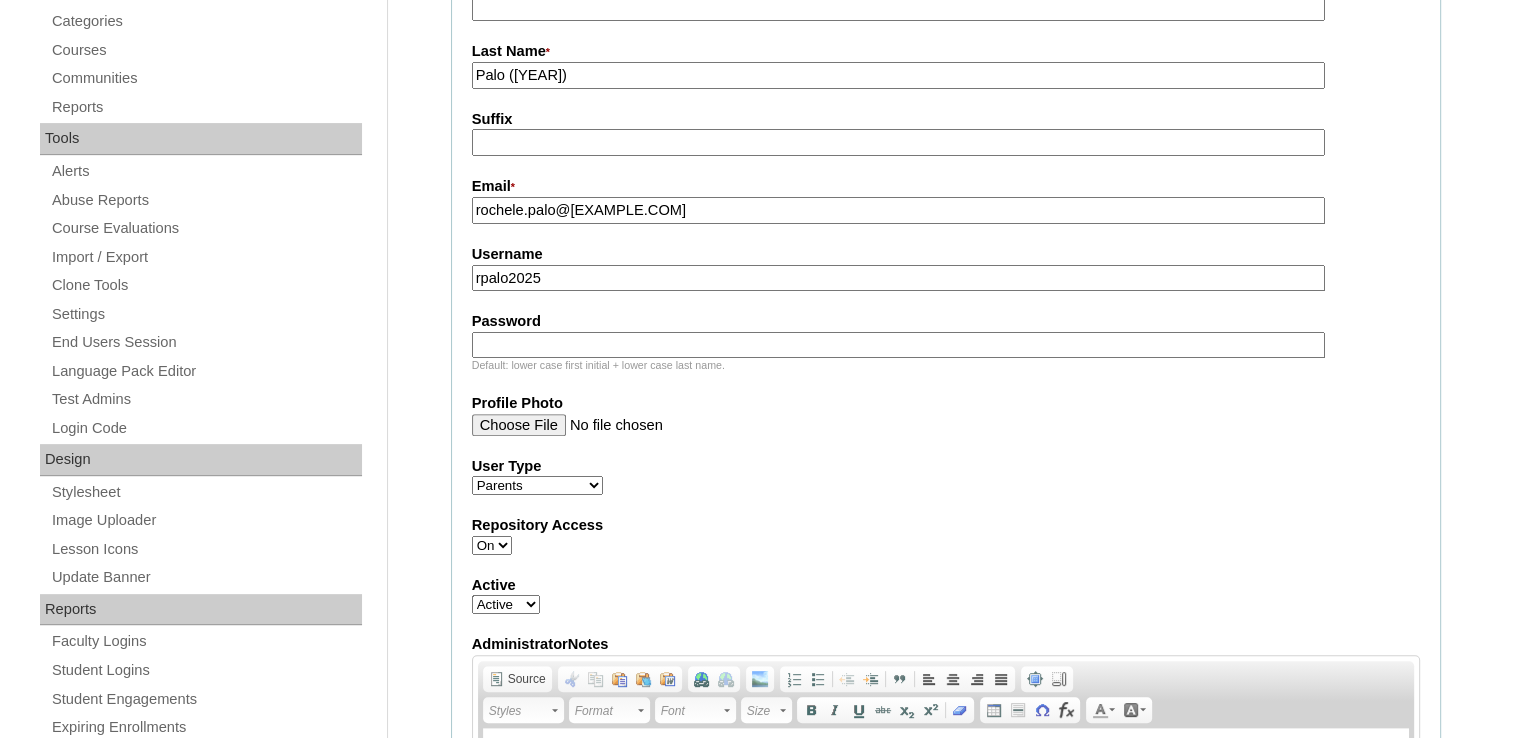 type on "rpalo2025" 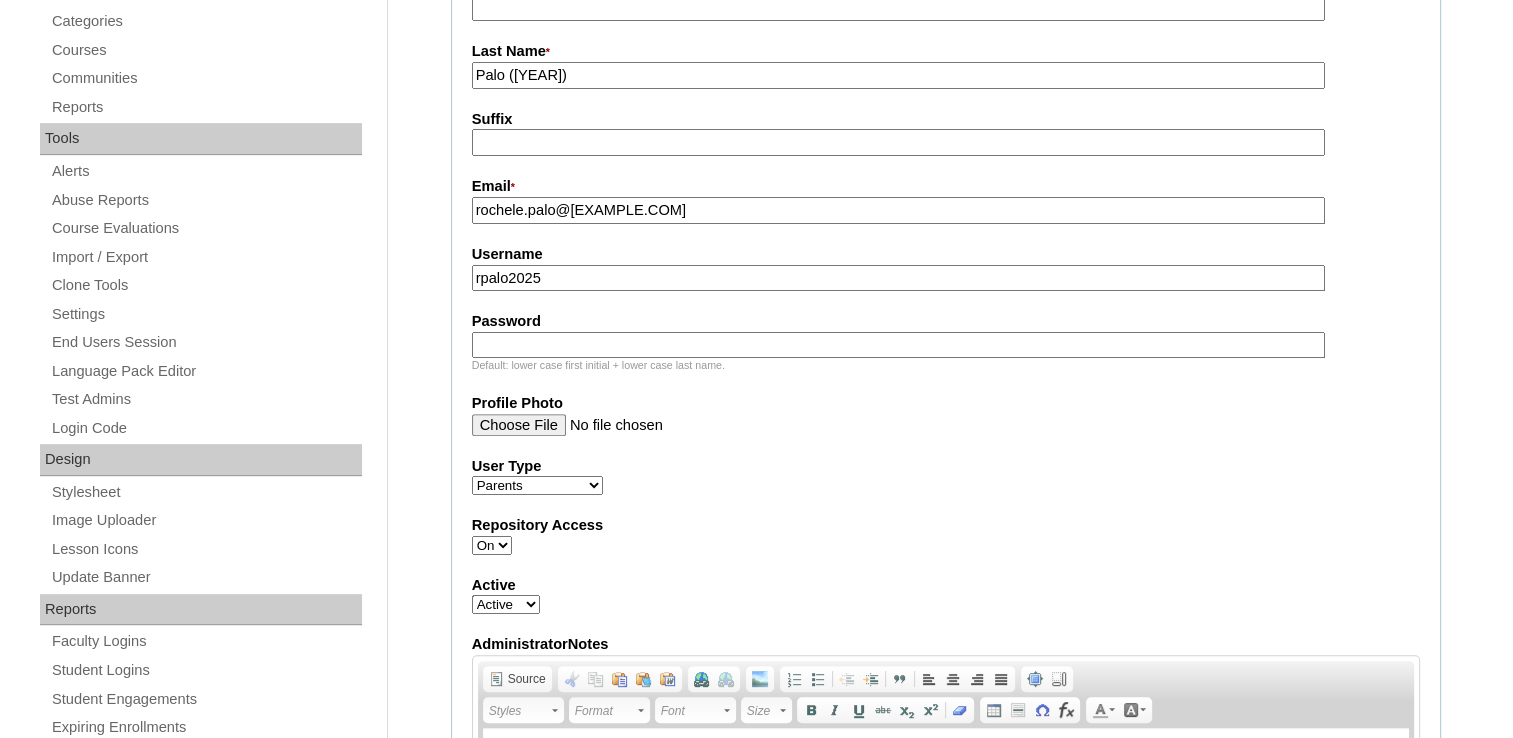 click on "Password" at bounding box center [898, 345] 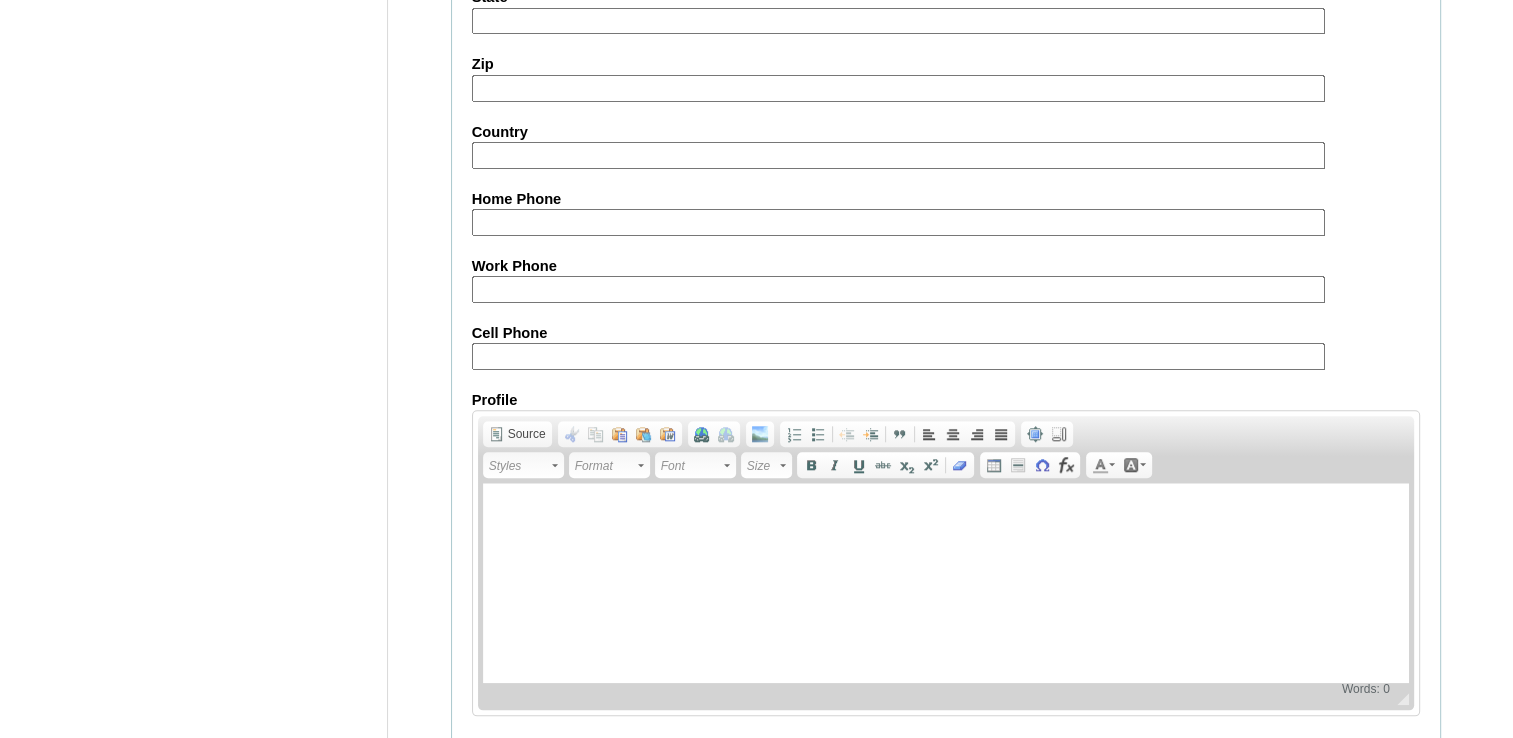 scroll, scrollTop: 1940, scrollLeft: 0, axis: vertical 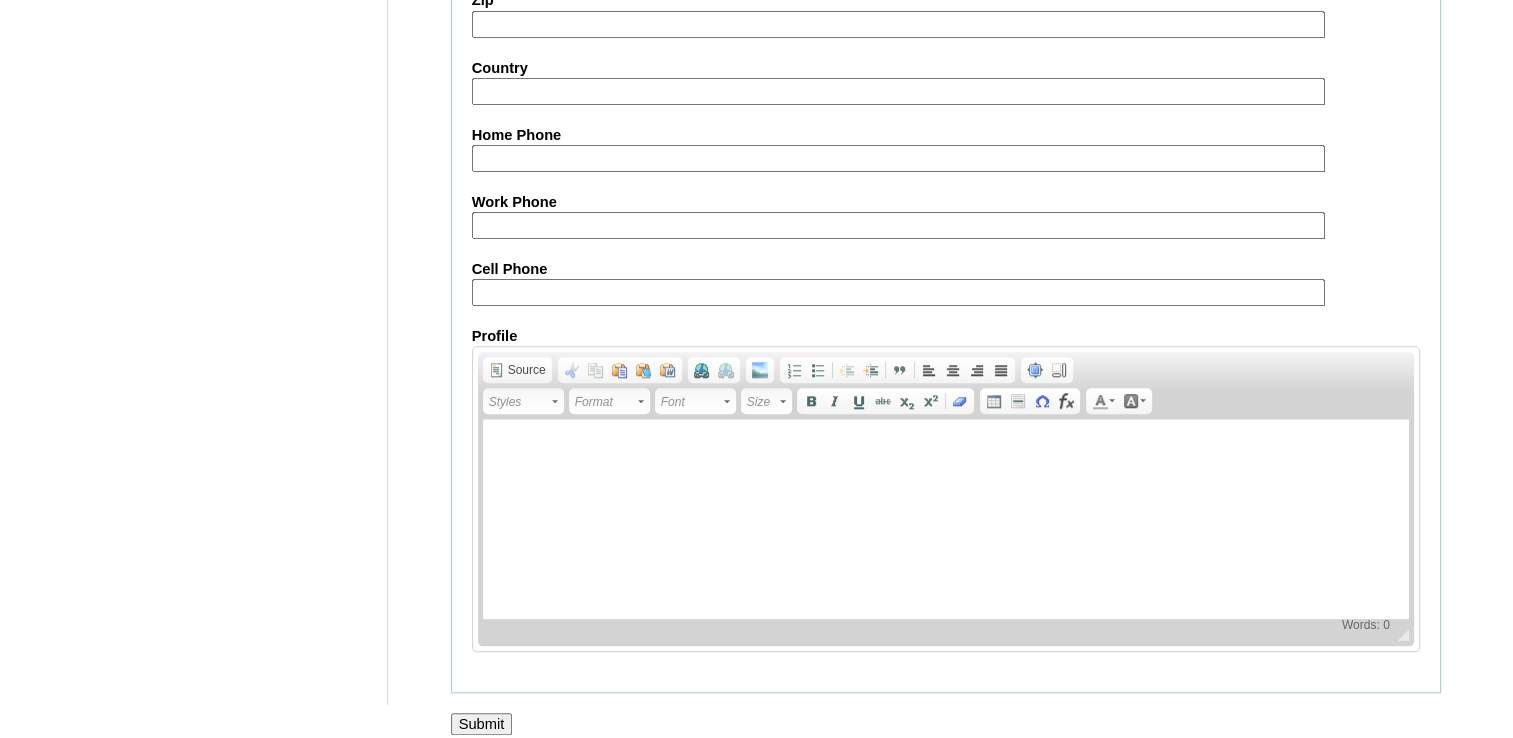 type on "GkRdsv" 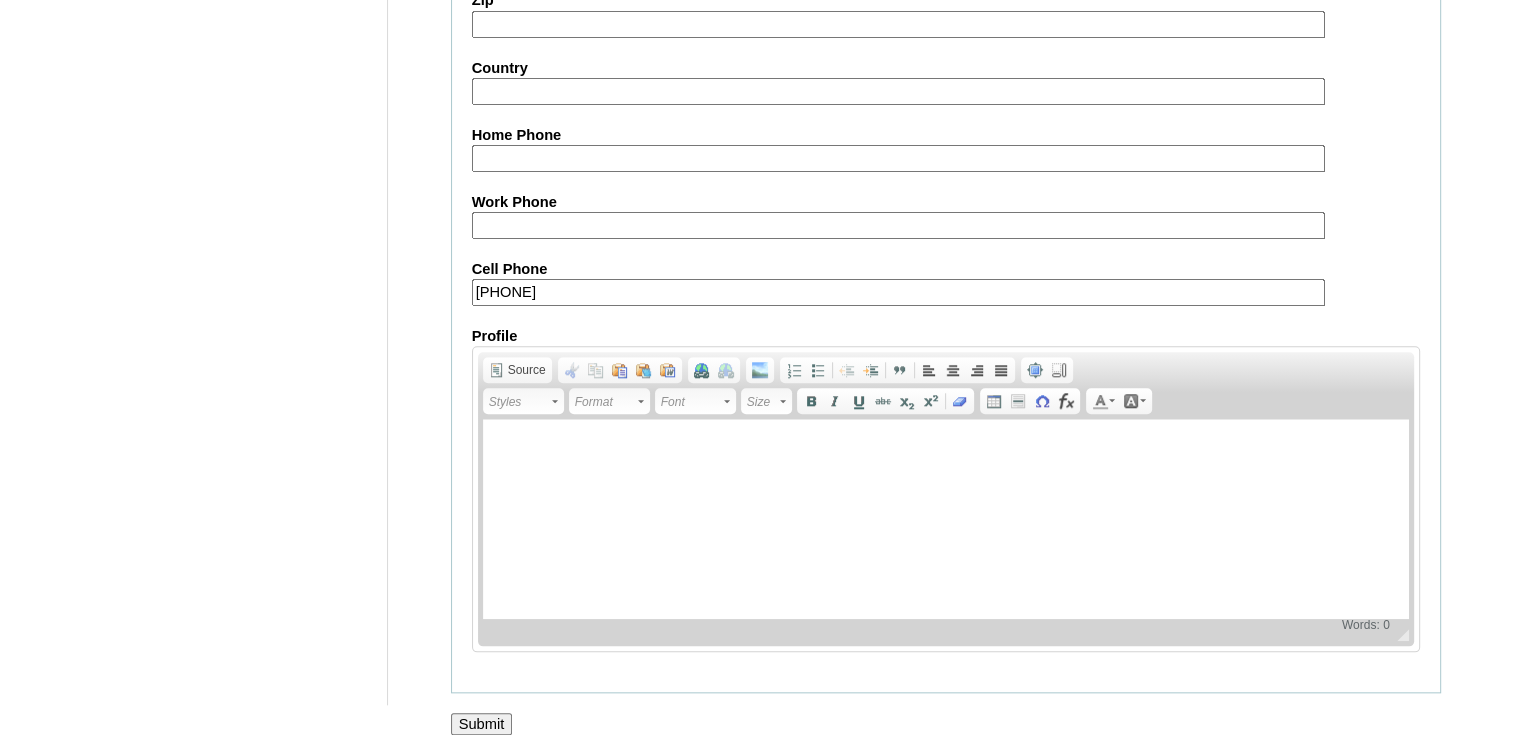 type on "63-9639528617" 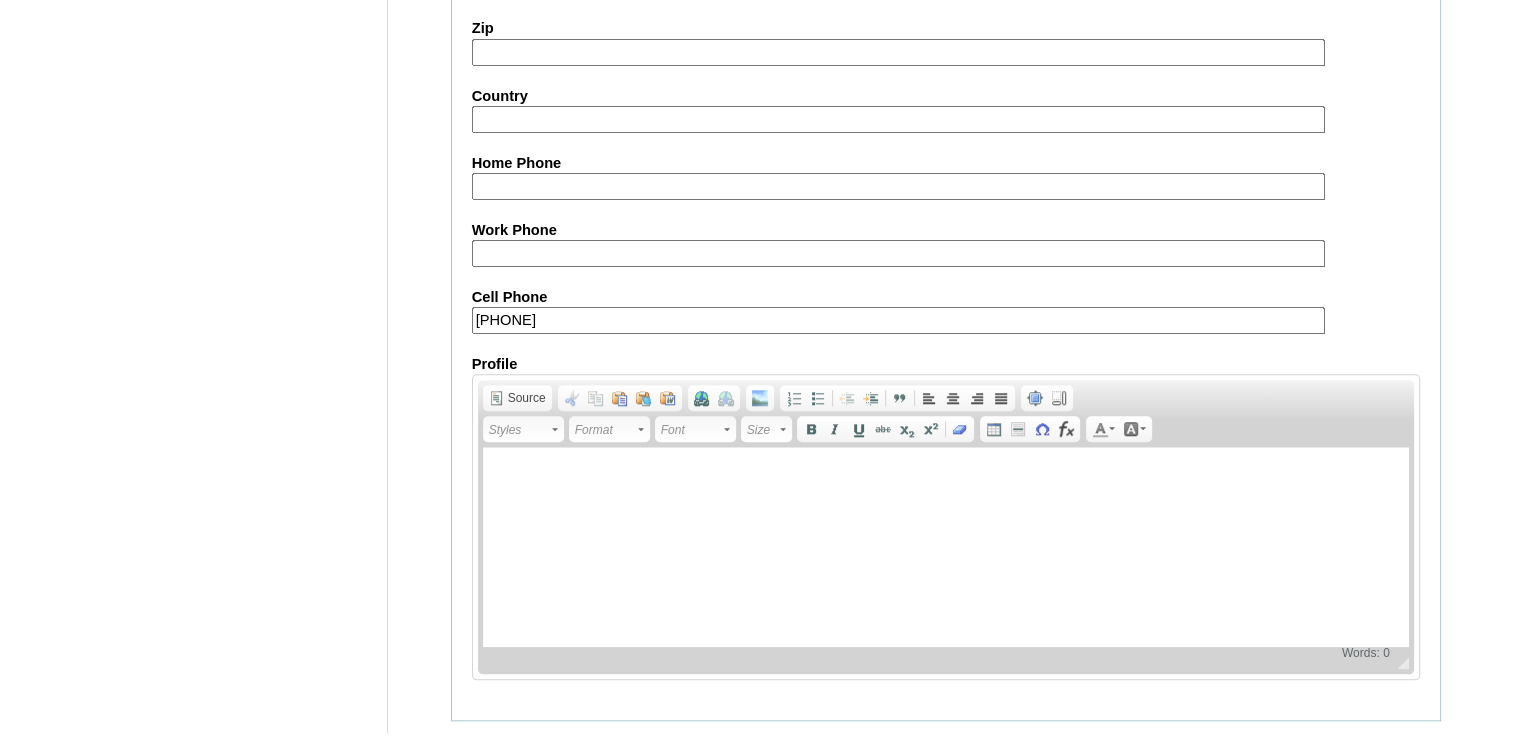 scroll, scrollTop: 1940, scrollLeft: 0, axis: vertical 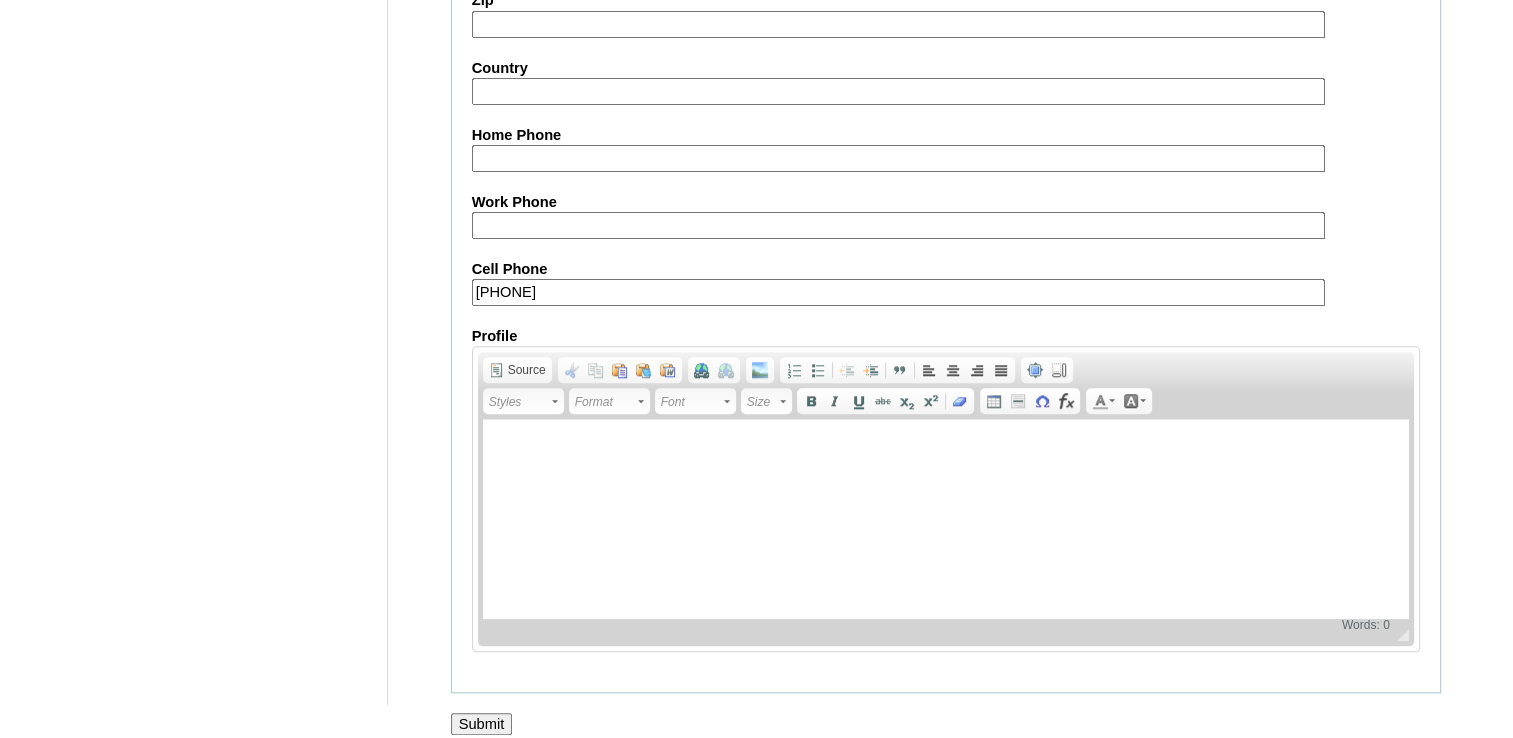 click on "Submit" at bounding box center [482, 724] 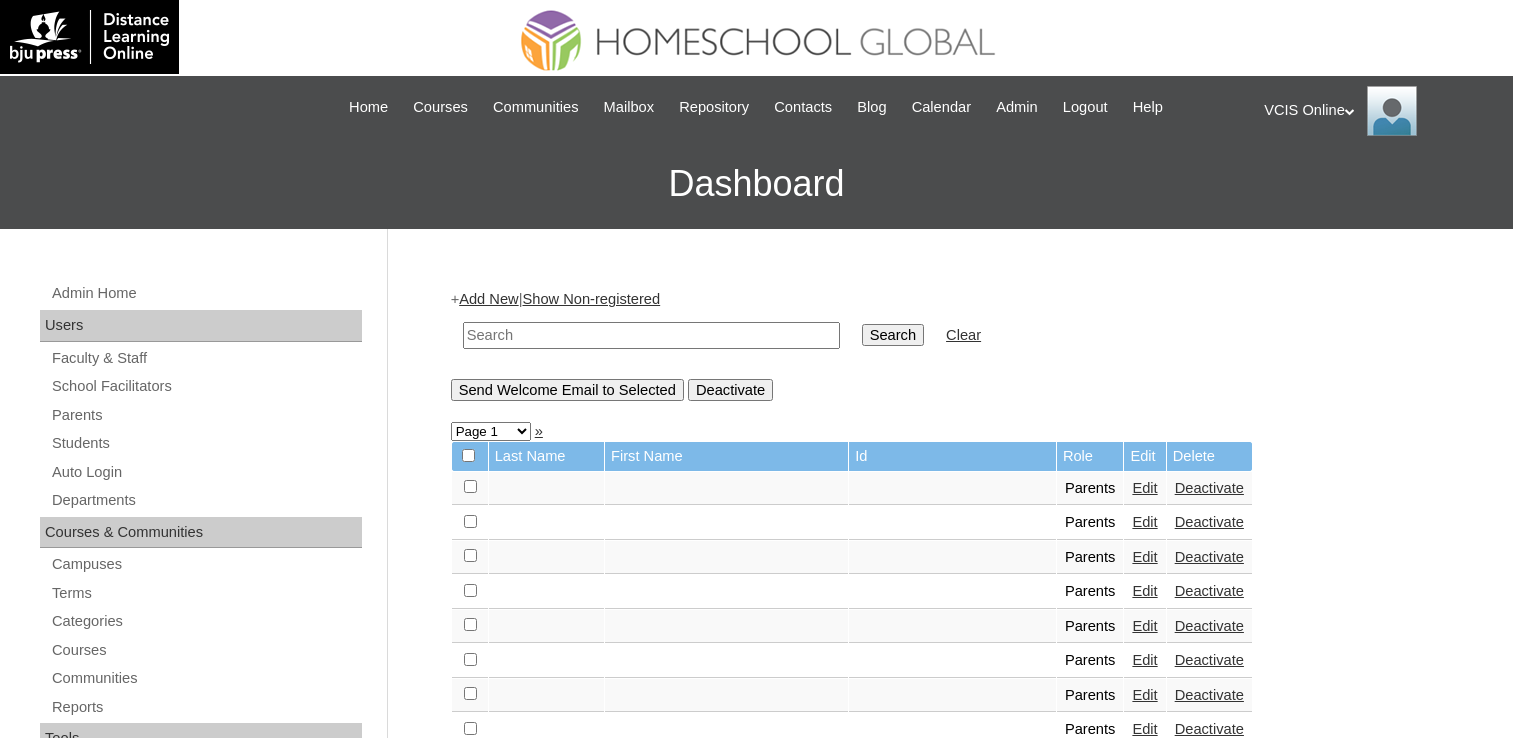 scroll, scrollTop: 0, scrollLeft: 0, axis: both 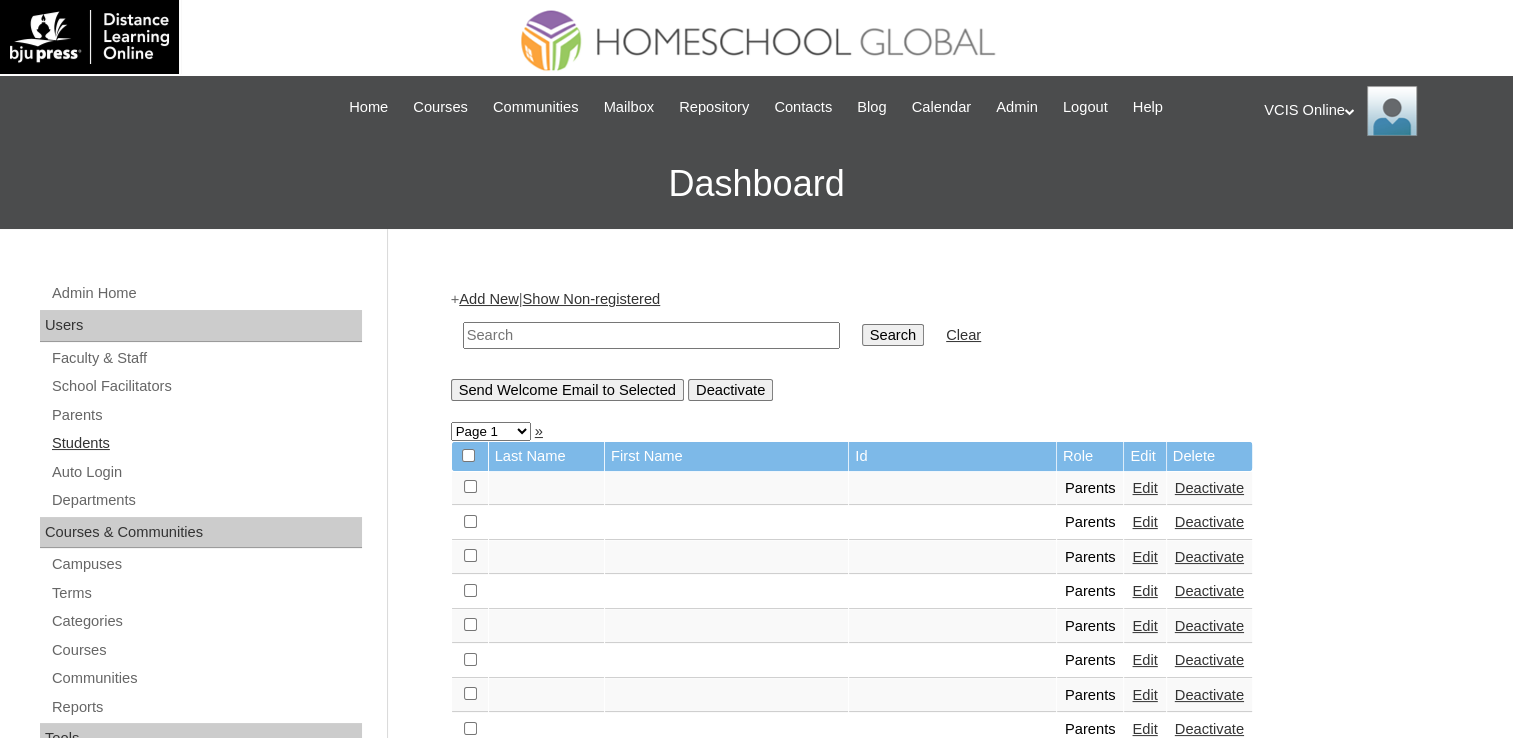 click on "Students" at bounding box center [206, 443] 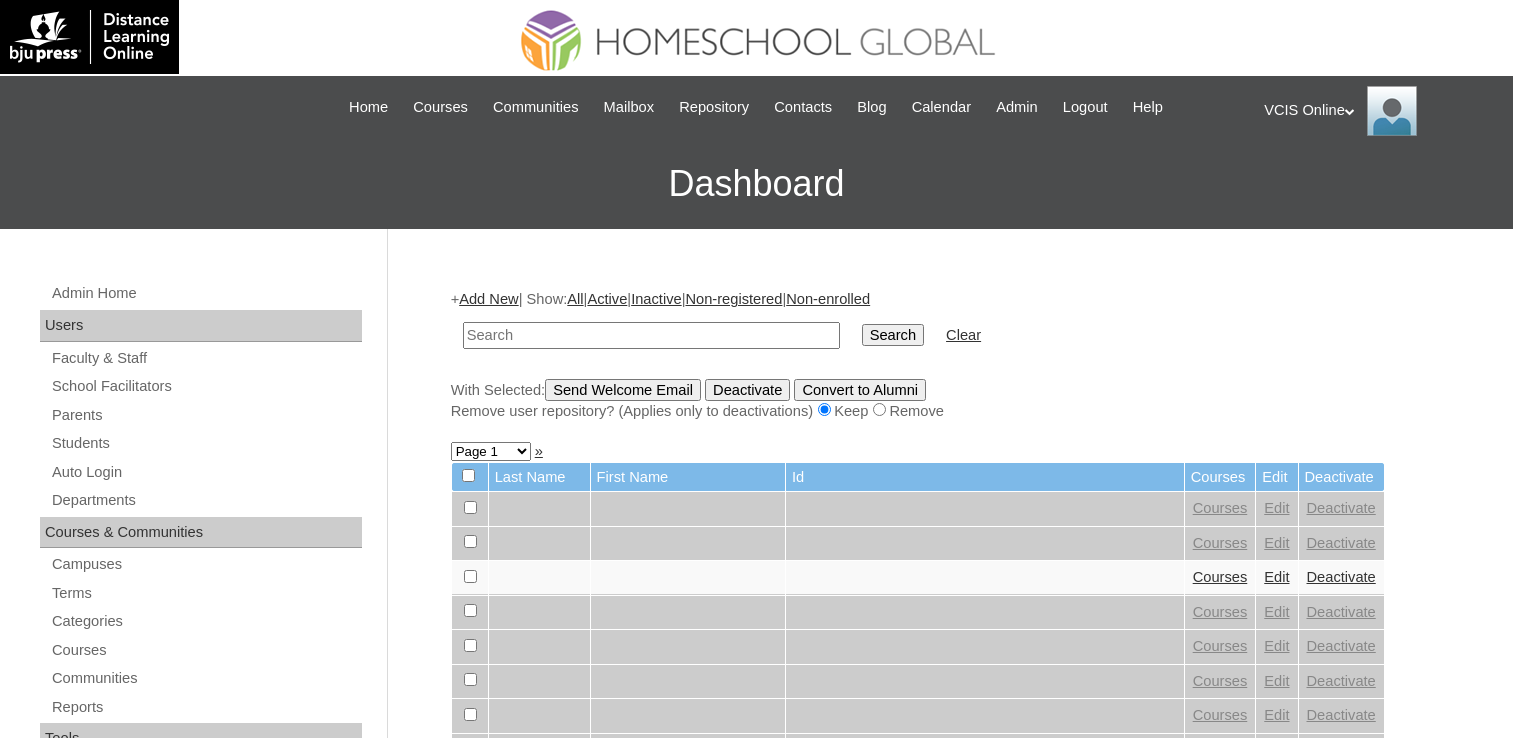 scroll, scrollTop: 0, scrollLeft: 0, axis: both 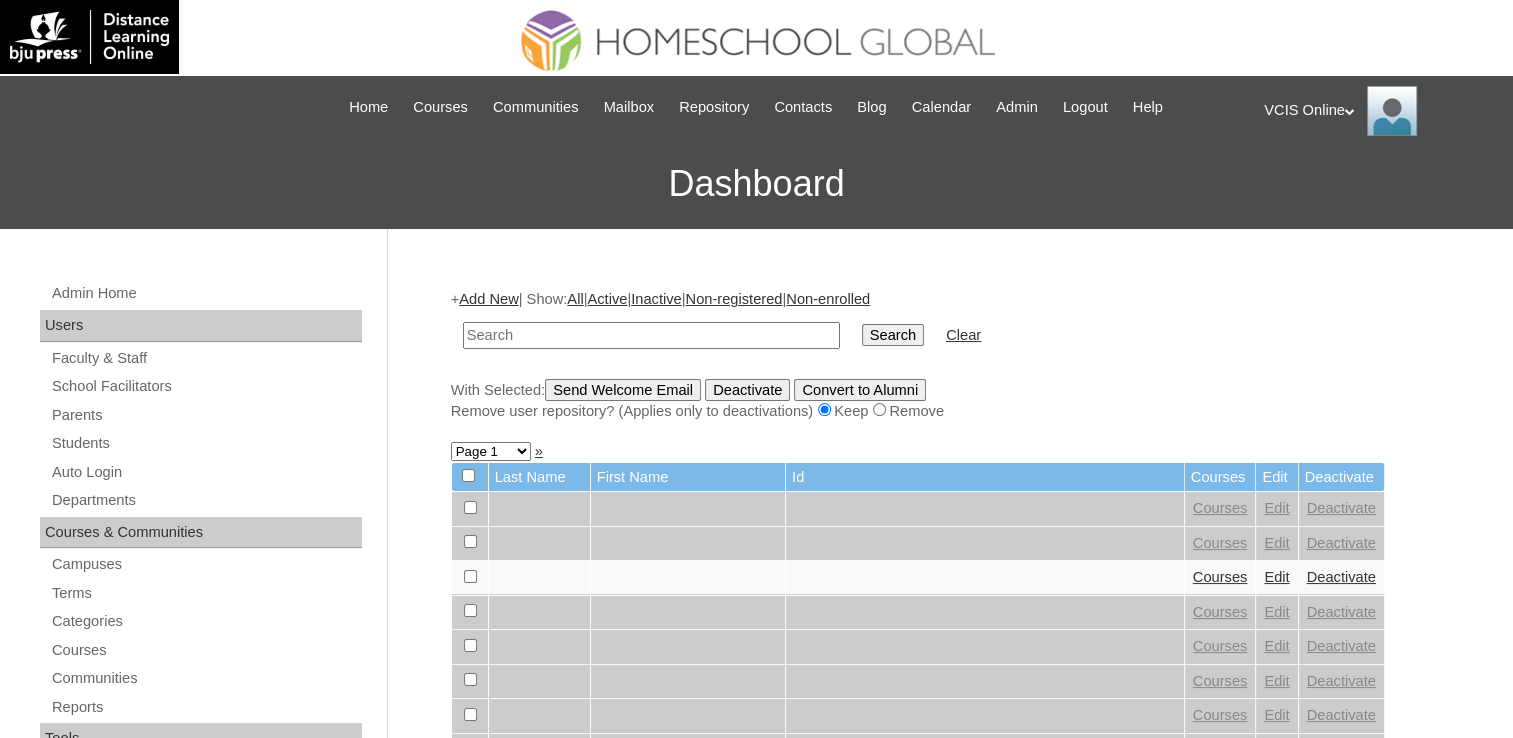 click on "Add New" at bounding box center (488, 299) 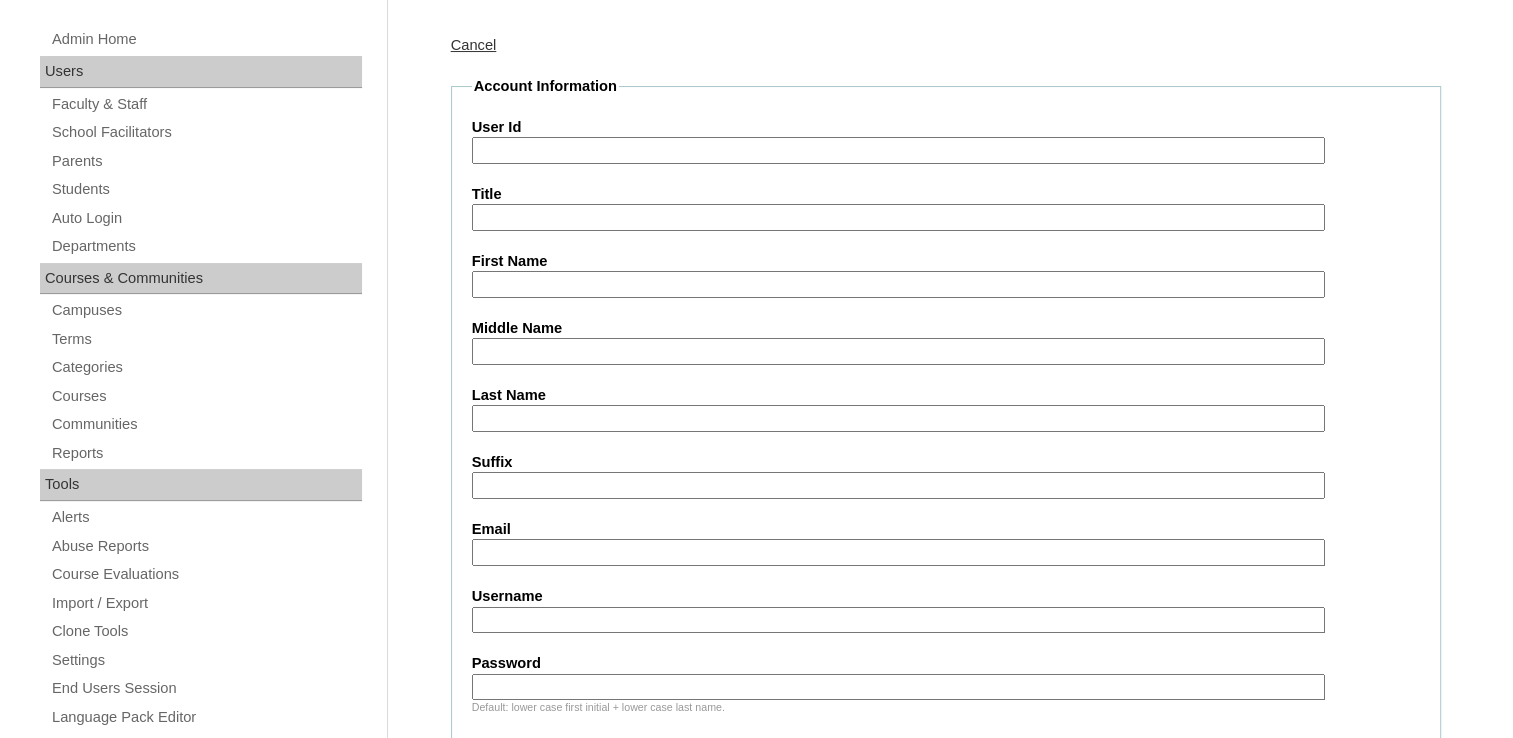 scroll, scrollTop: 300, scrollLeft: 0, axis: vertical 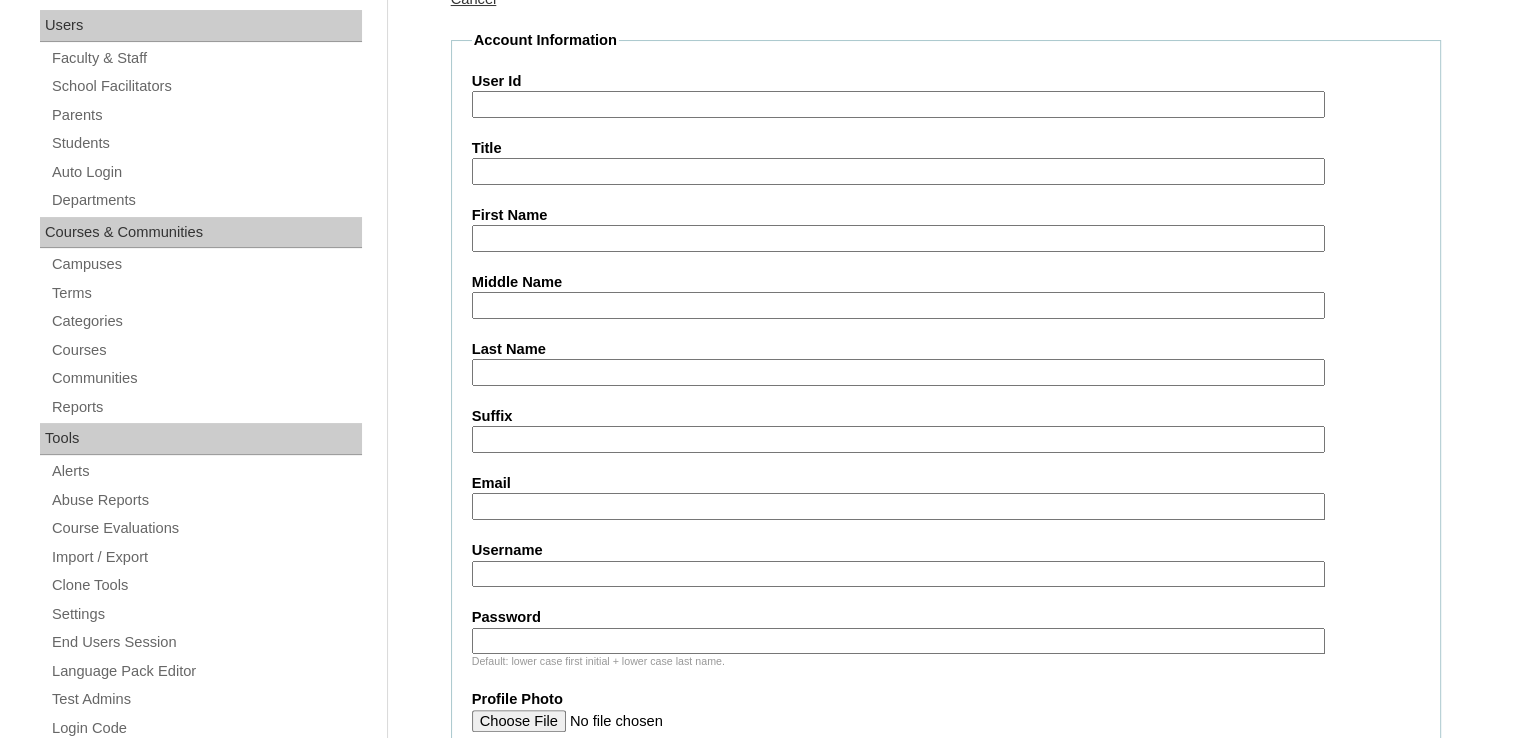 click on "User Id" at bounding box center (898, 104) 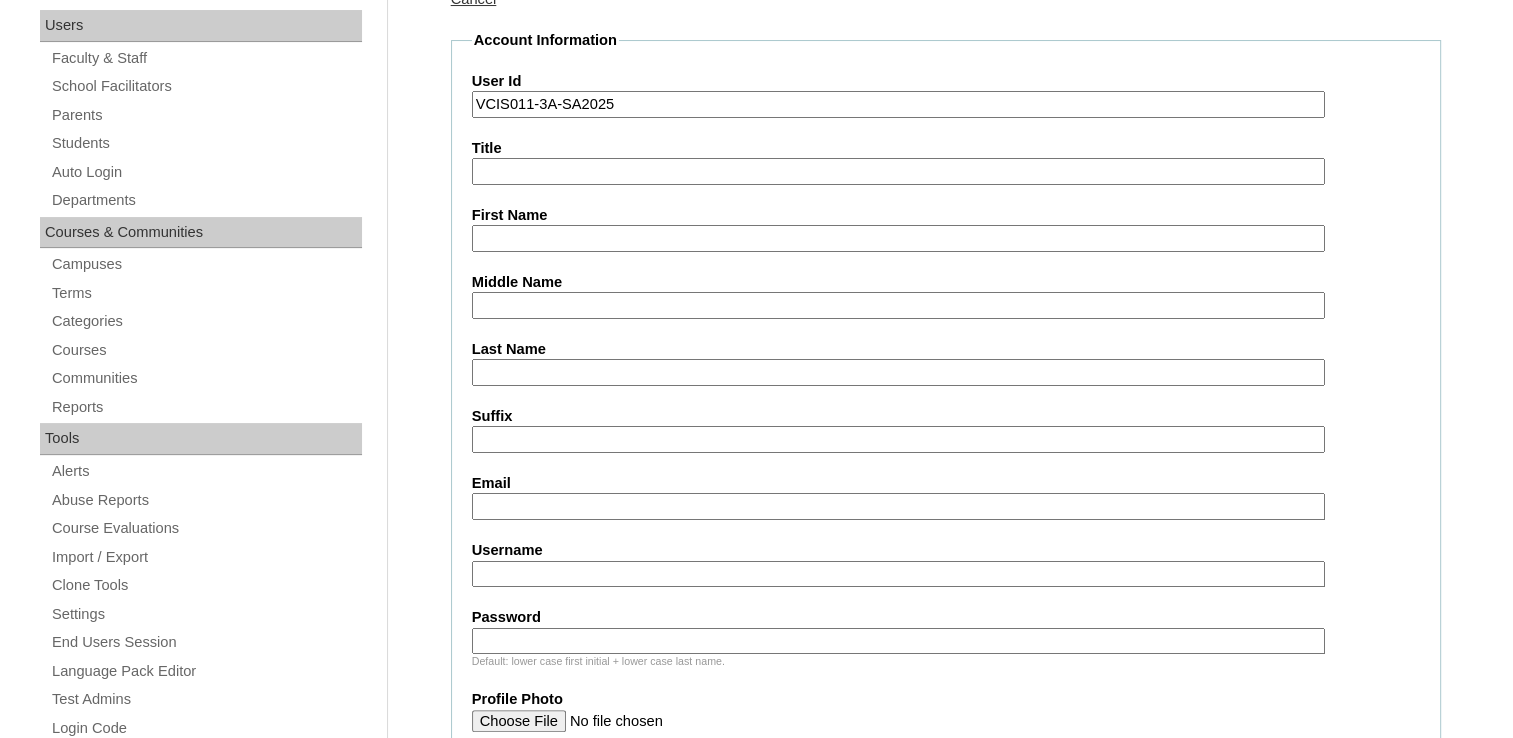 type on "VCIS011-3A-SA2025" 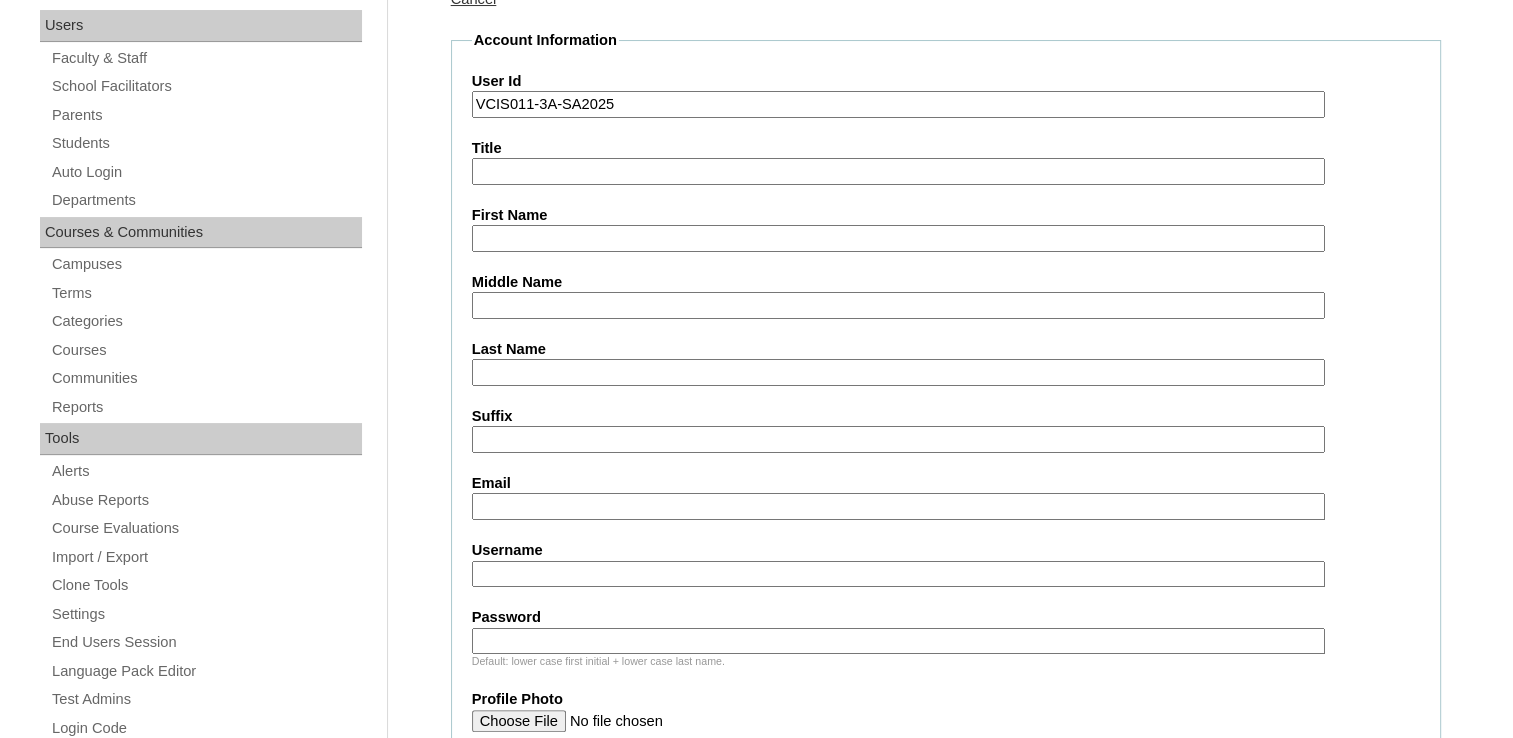 paste on "[FIRST] [MIDDLE] [LAST]" 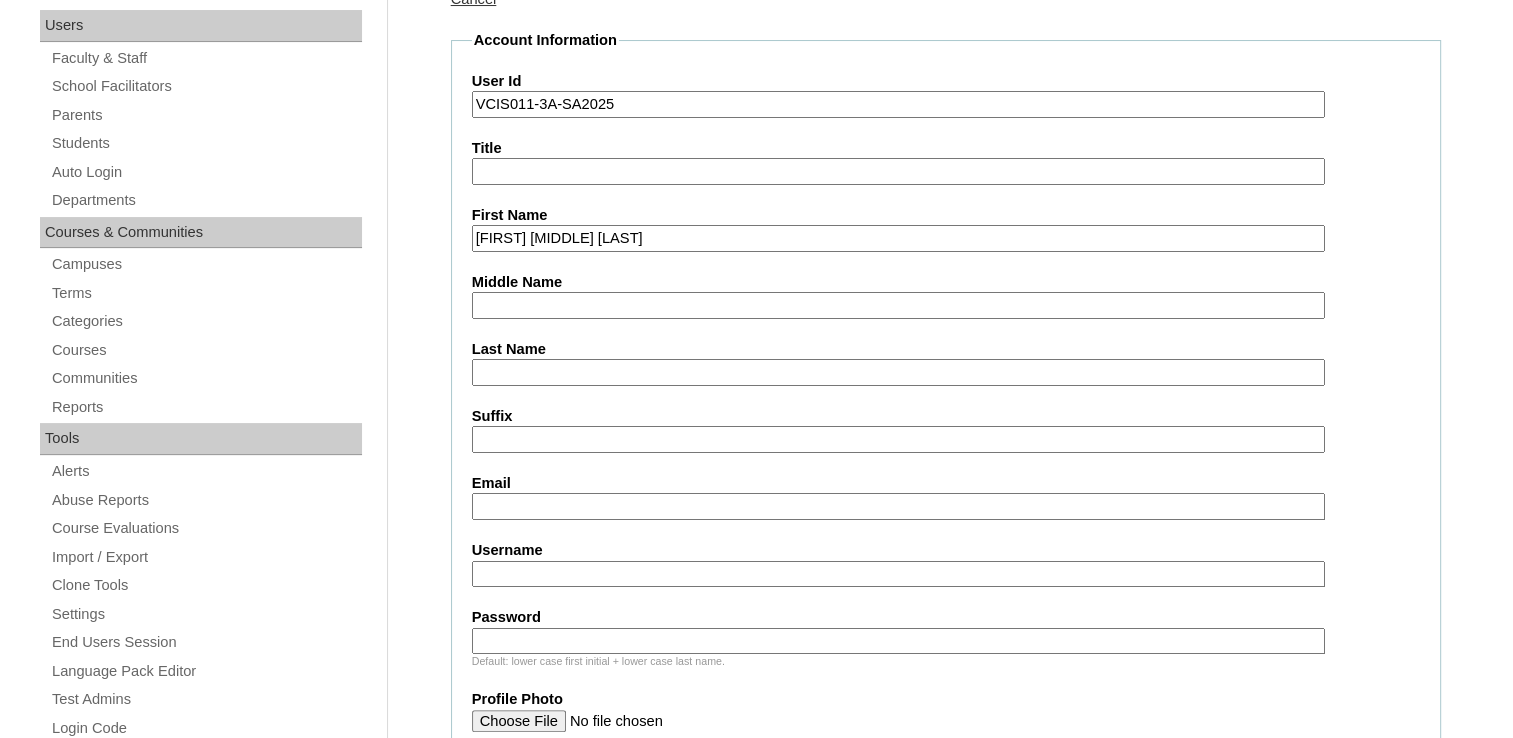 drag, startPoint x: 685, startPoint y: 234, endPoint x: 593, endPoint y: 230, distance: 92.086914 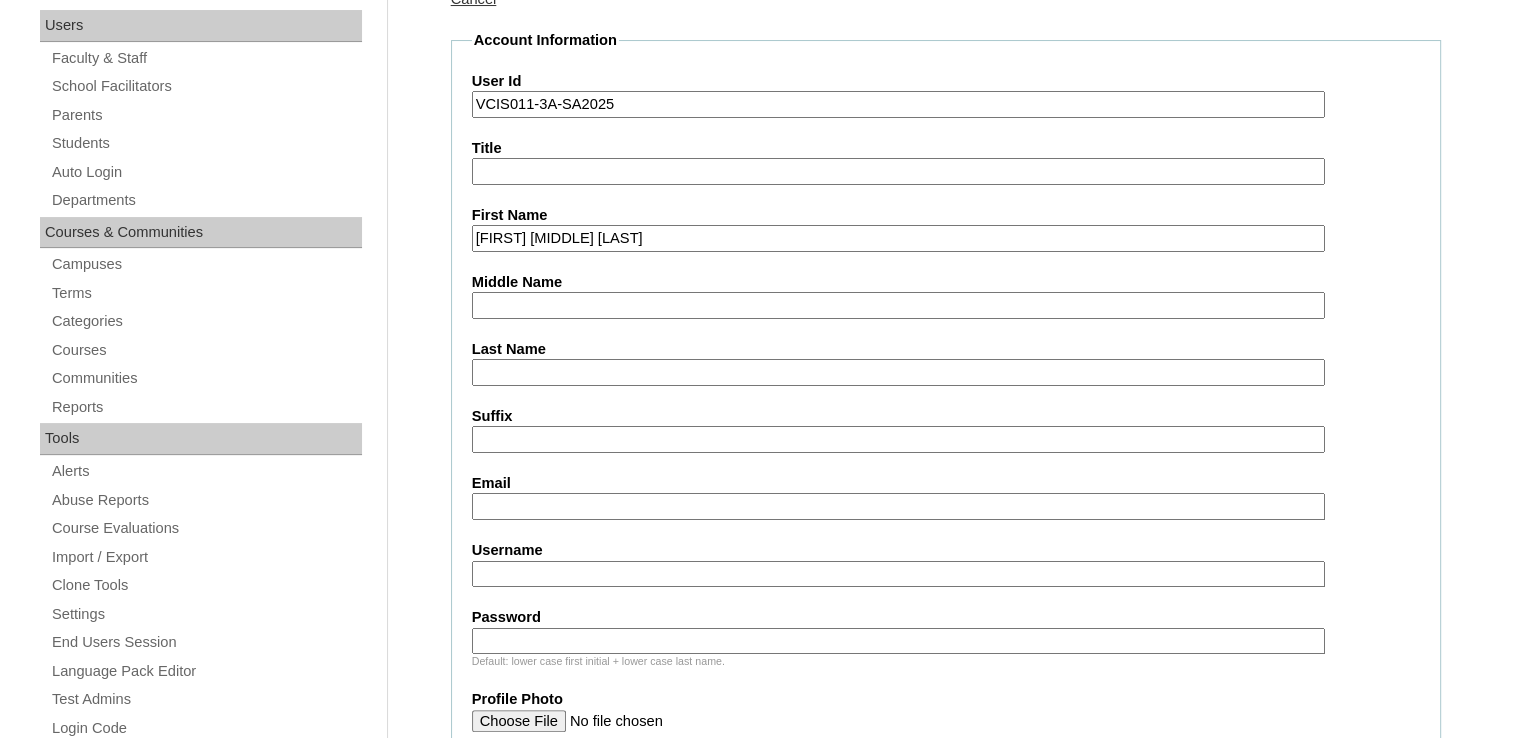 click on "[FIRST] [MIDDLE] [LAST]" at bounding box center (898, 238) 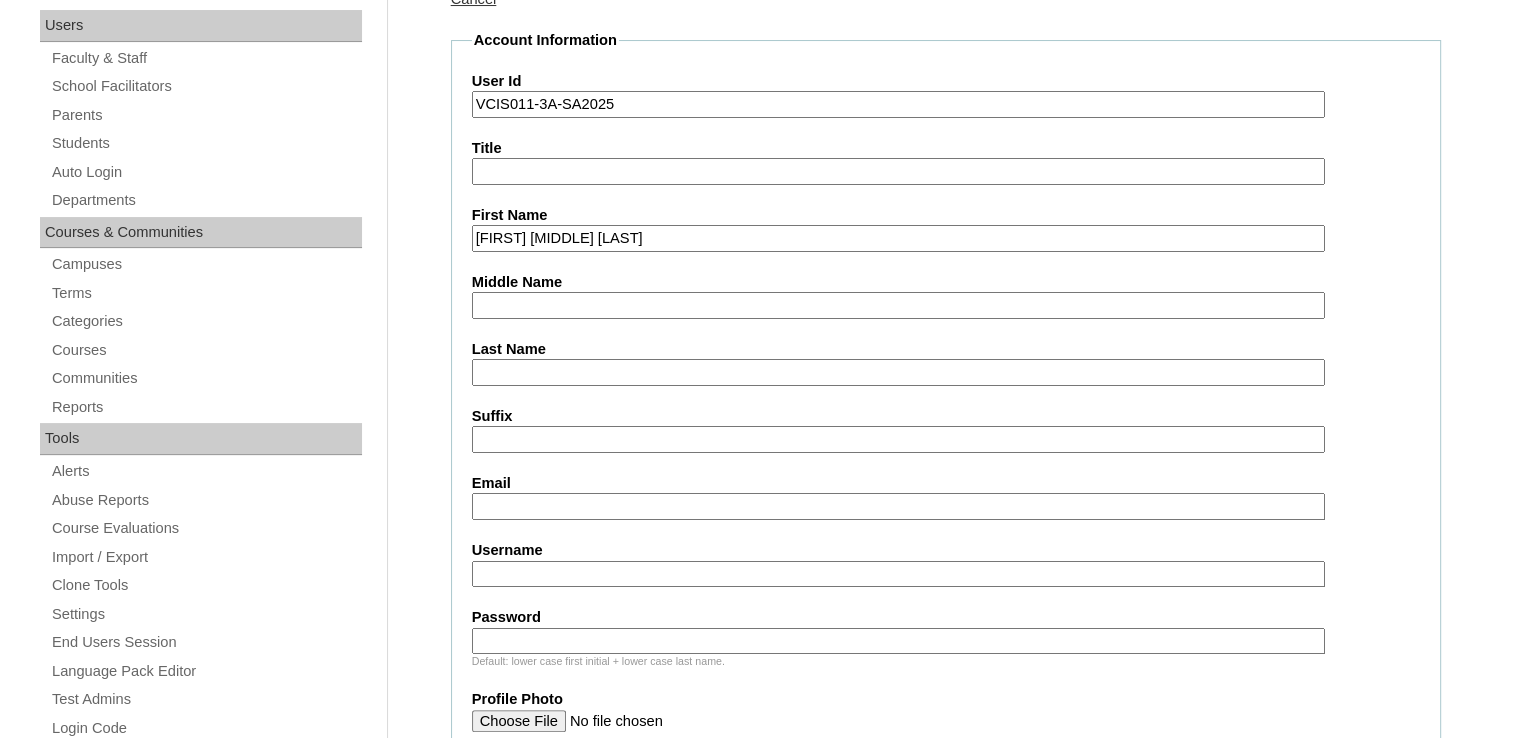 drag, startPoint x: 685, startPoint y: 230, endPoint x: 594, endPoint y: 229, distance: 91.00549 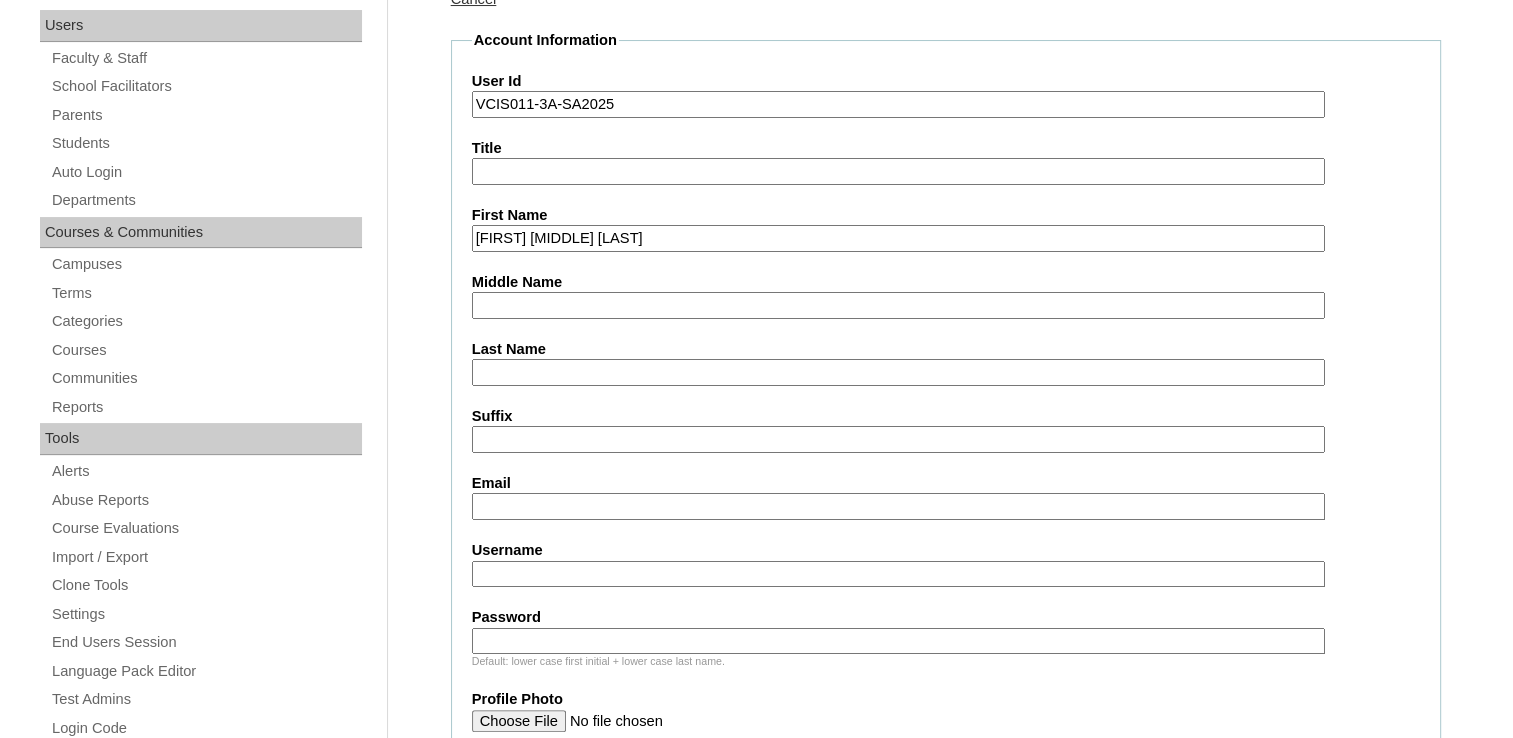 click on "[FIRST] [MIDDLE] [LAST]" at bounding box center [898, 238] 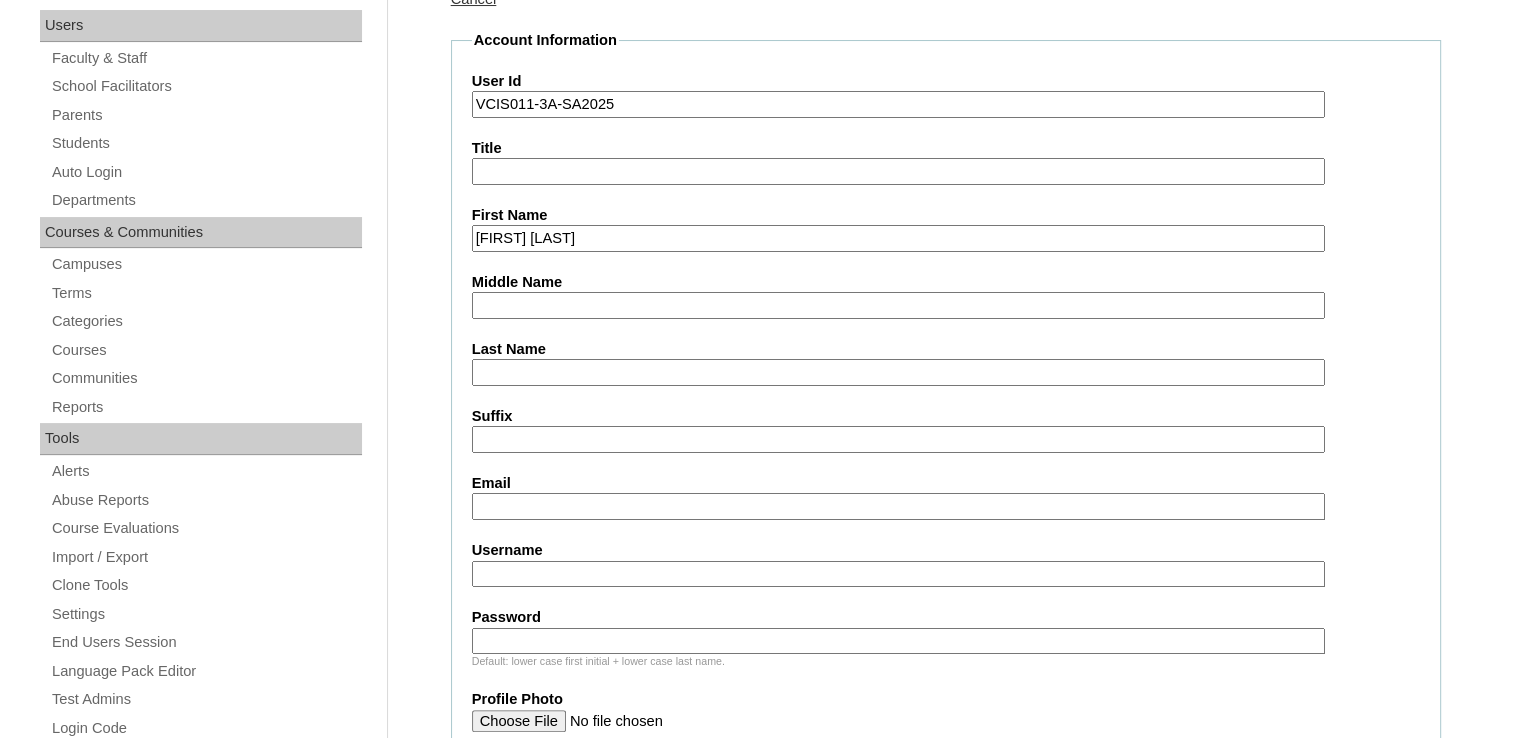 type on "[FIRST] [LAST]" 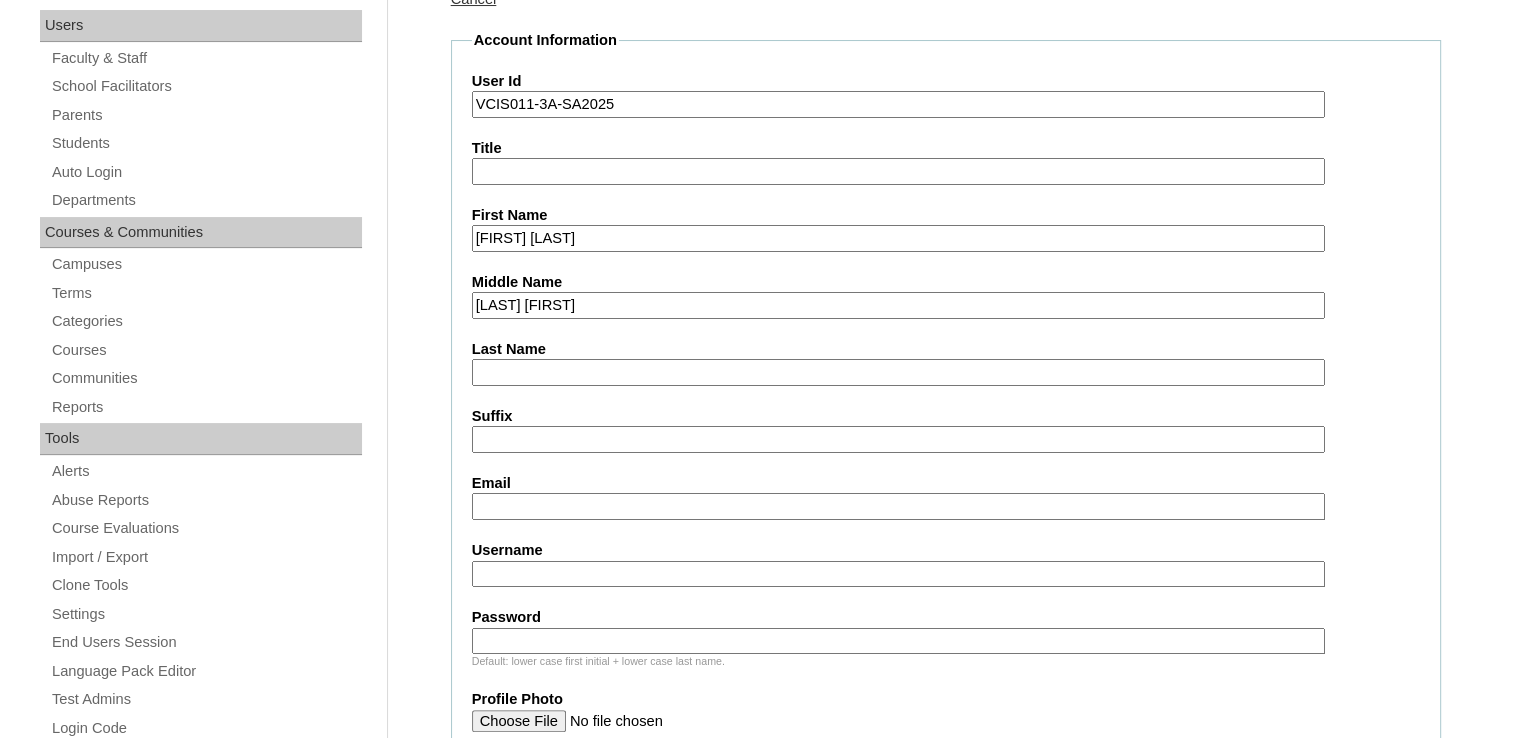 drag, startPoint x: 604, startPoint y: 296, endPoint x: 505, endPoint y: 305, distance: 99.40825 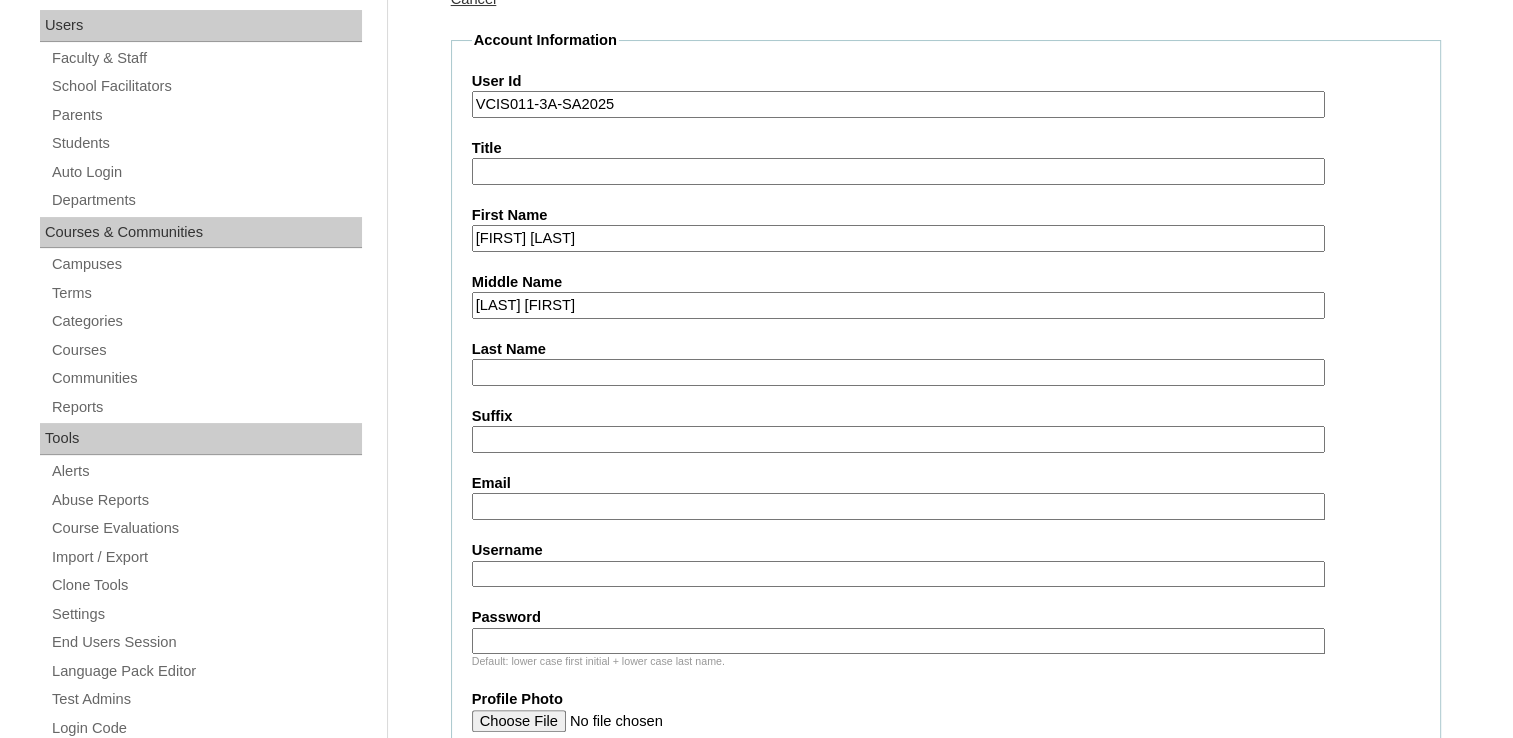 click on "[LAST] [FIRST]" at bounding box center [898, 305] 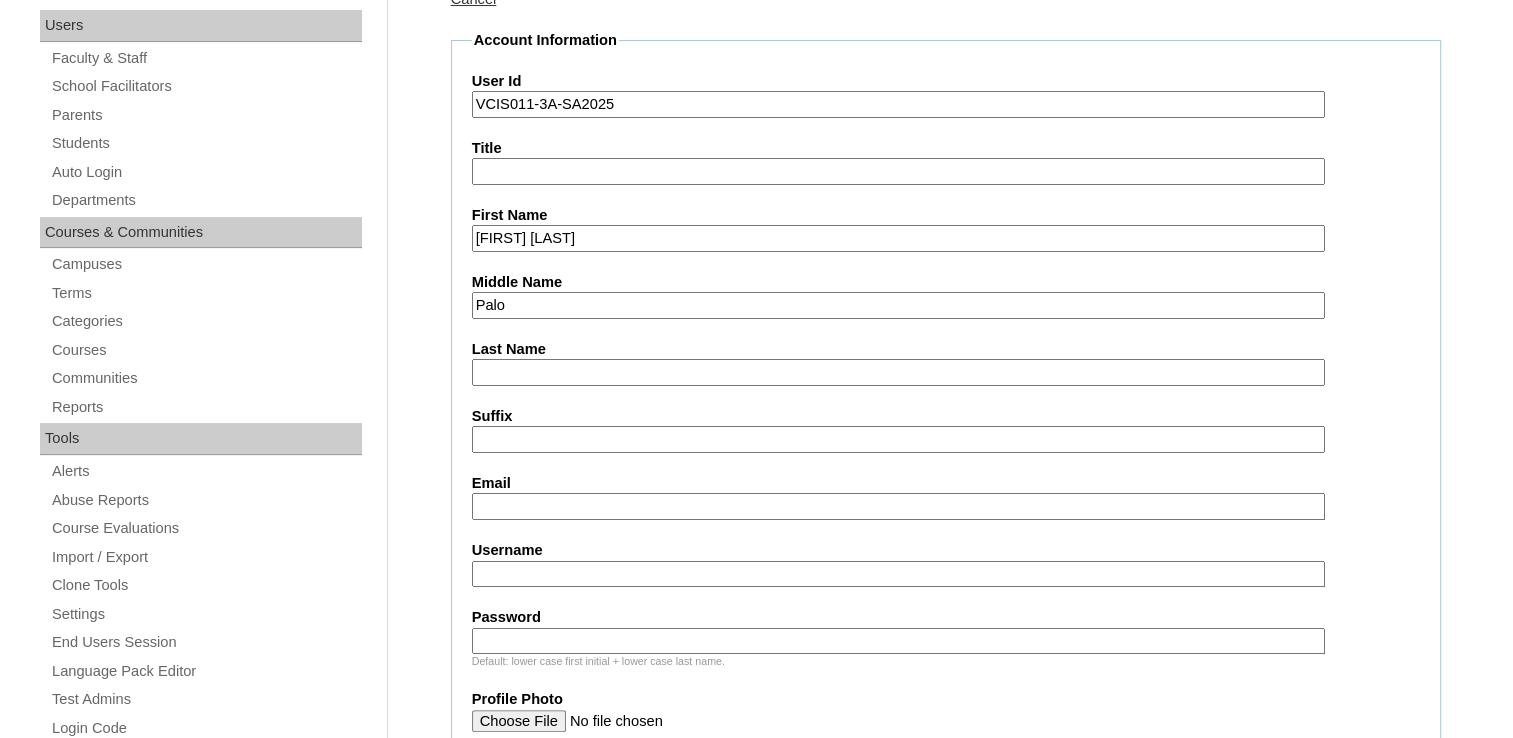 type on "Palo" 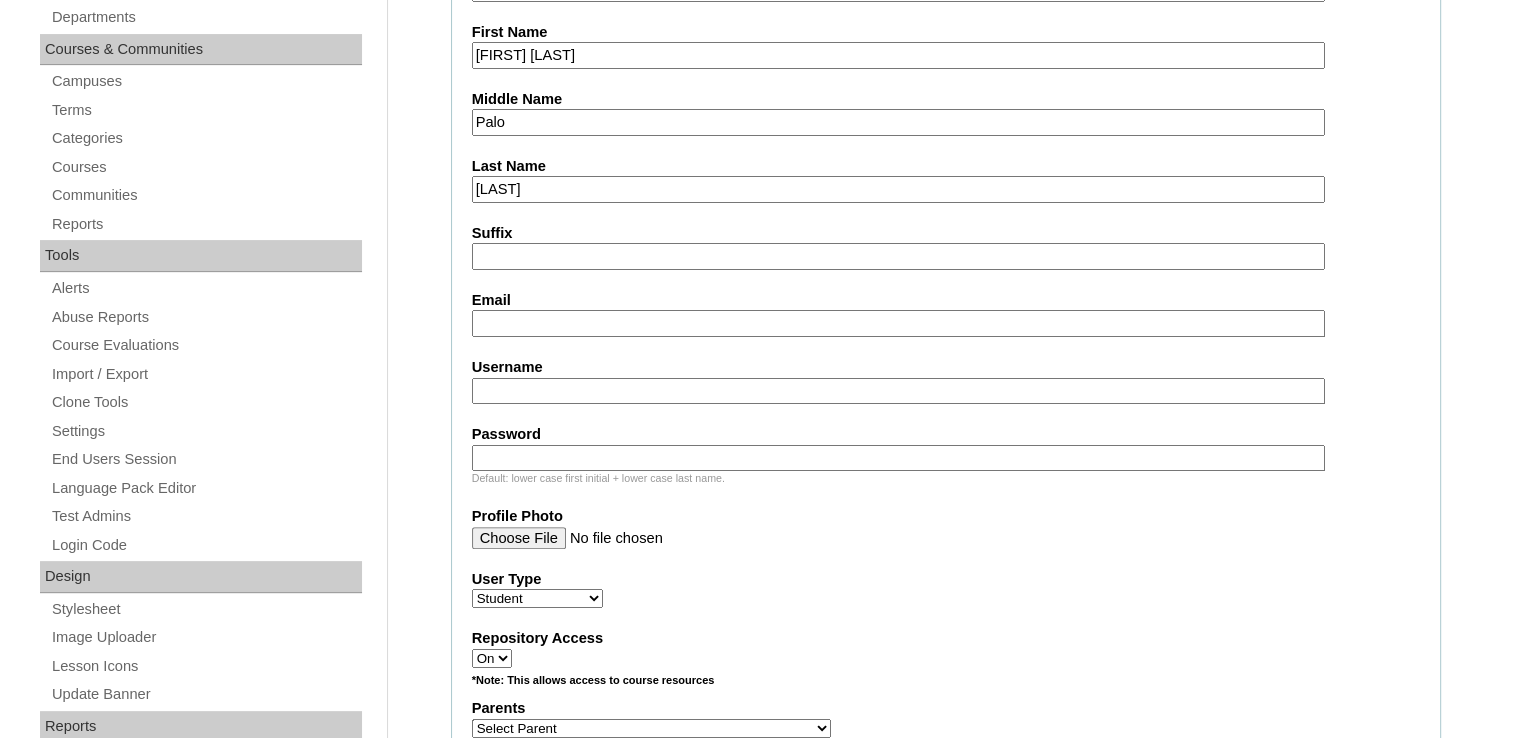 scroll, scrollTop: 500, scrollLeft: 0, axis: vertical 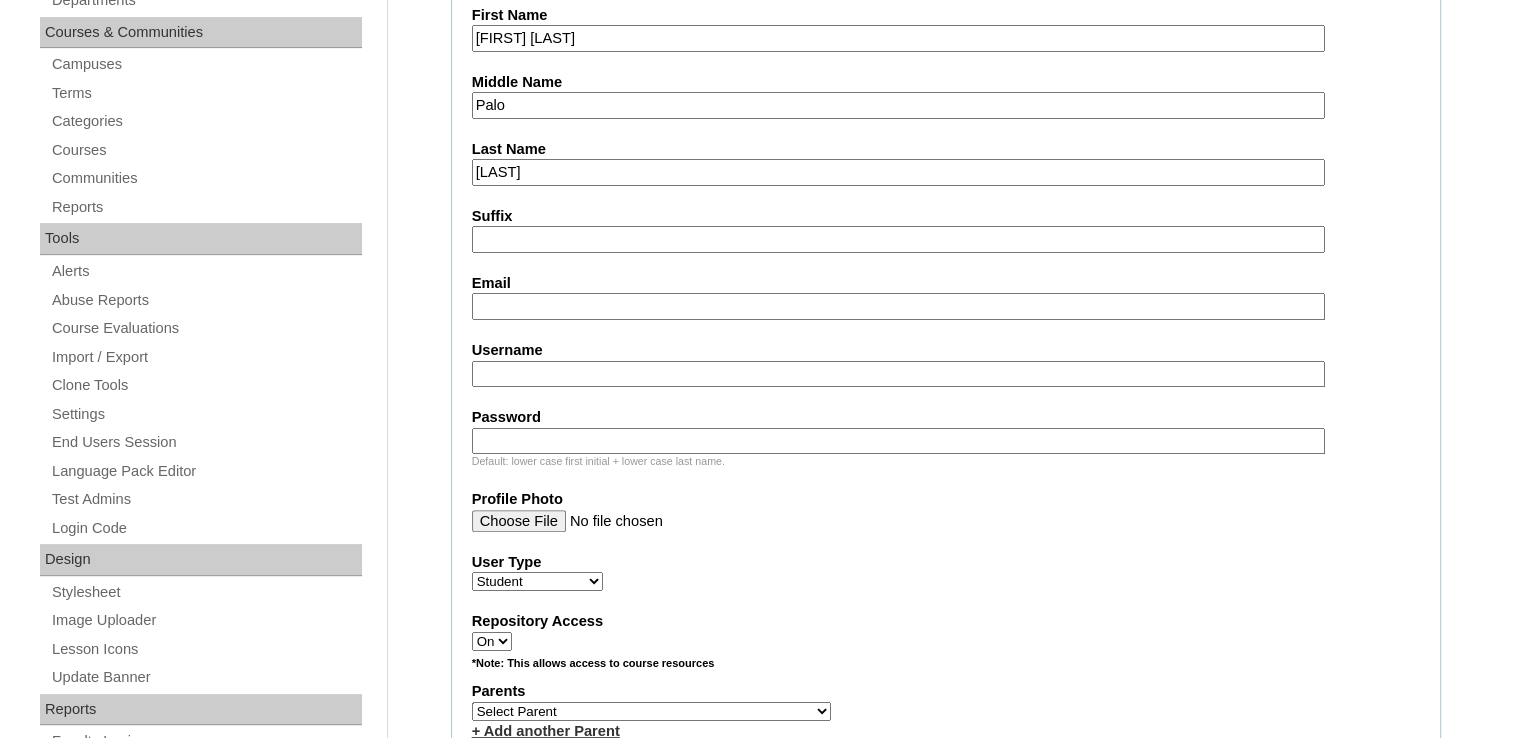 type on "[LAST]" 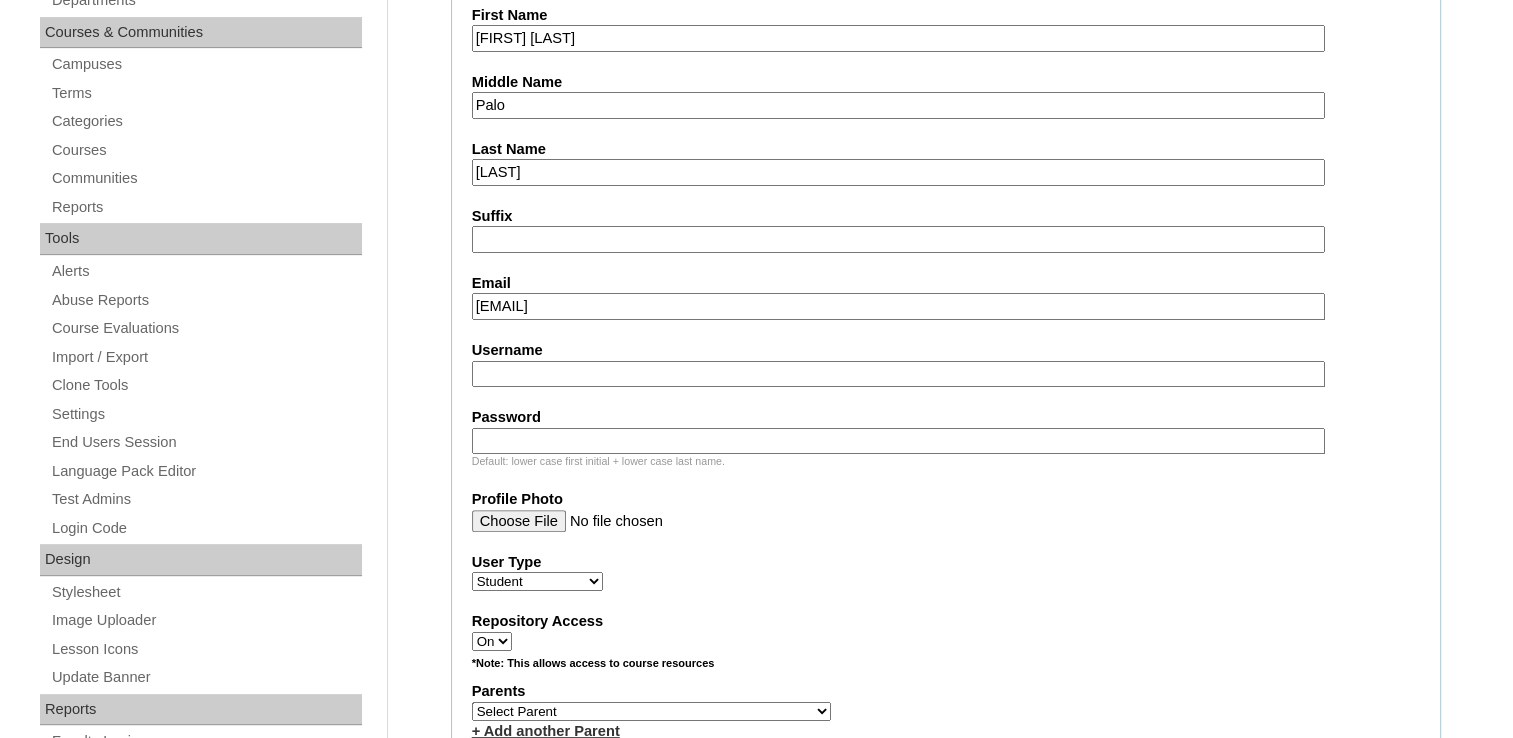 type on "[EMAIL]" 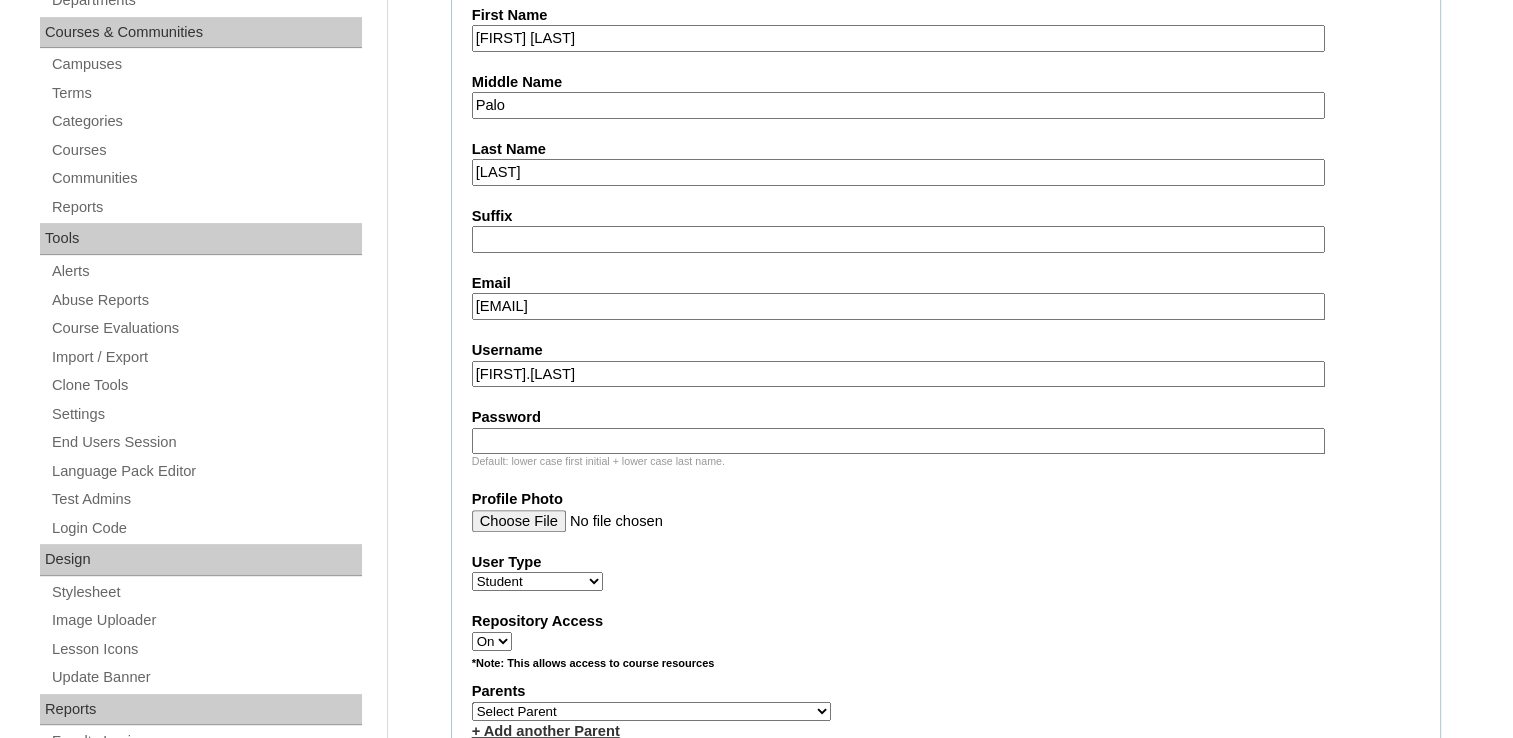 type on "[FIRST].[LAST]" 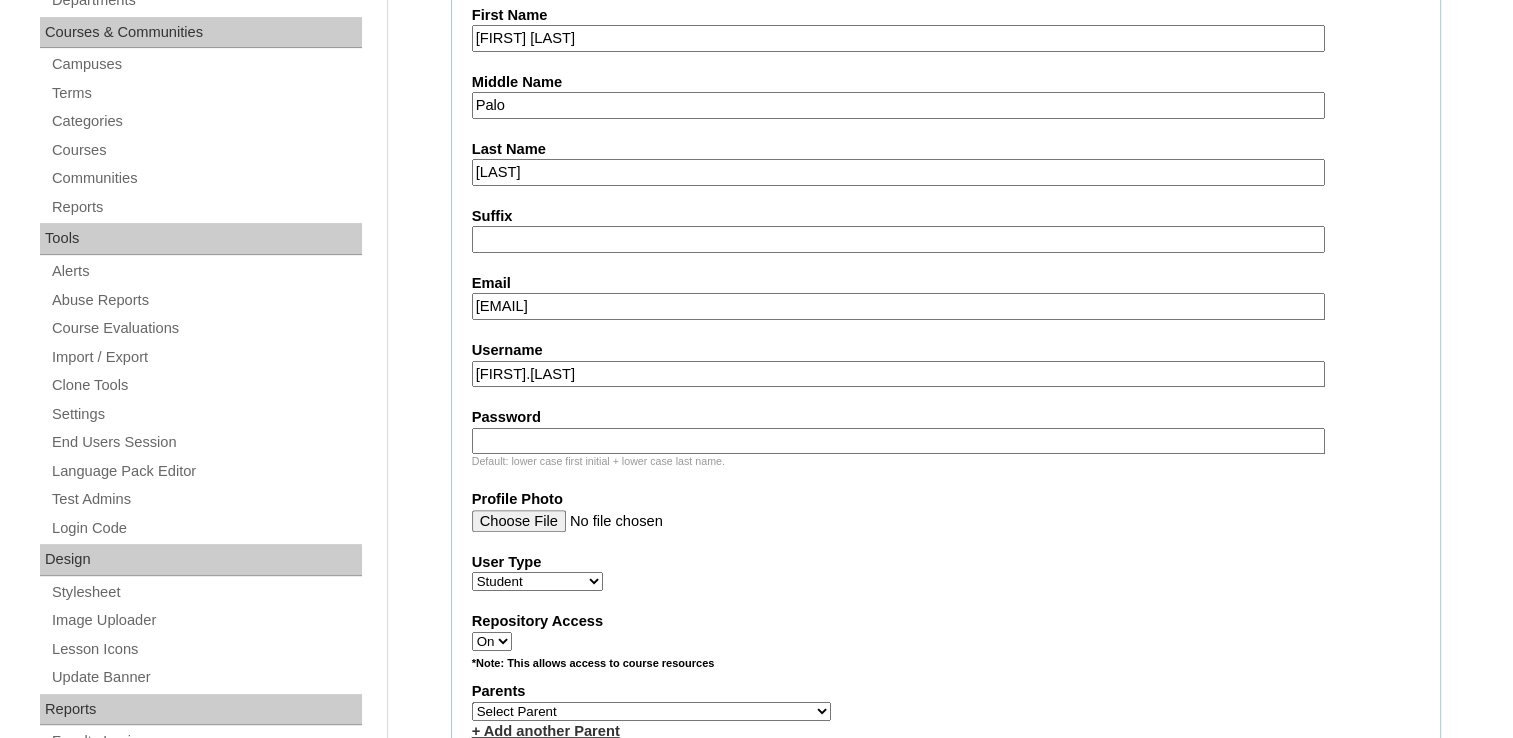 click on "Password" at bounding box center (898, 441) 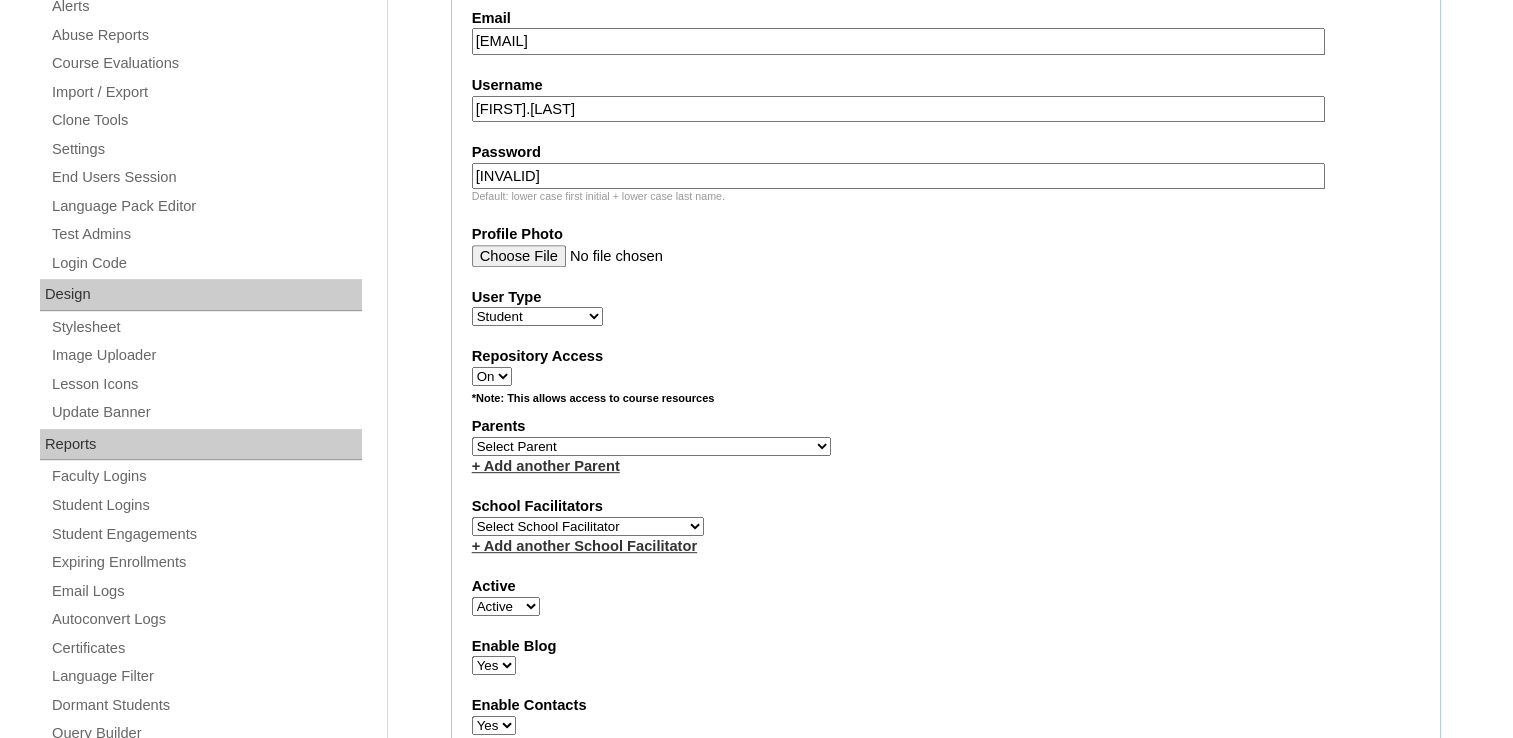 scroll, scrollTop: 800, scrollLeft: 0, axis: vertical 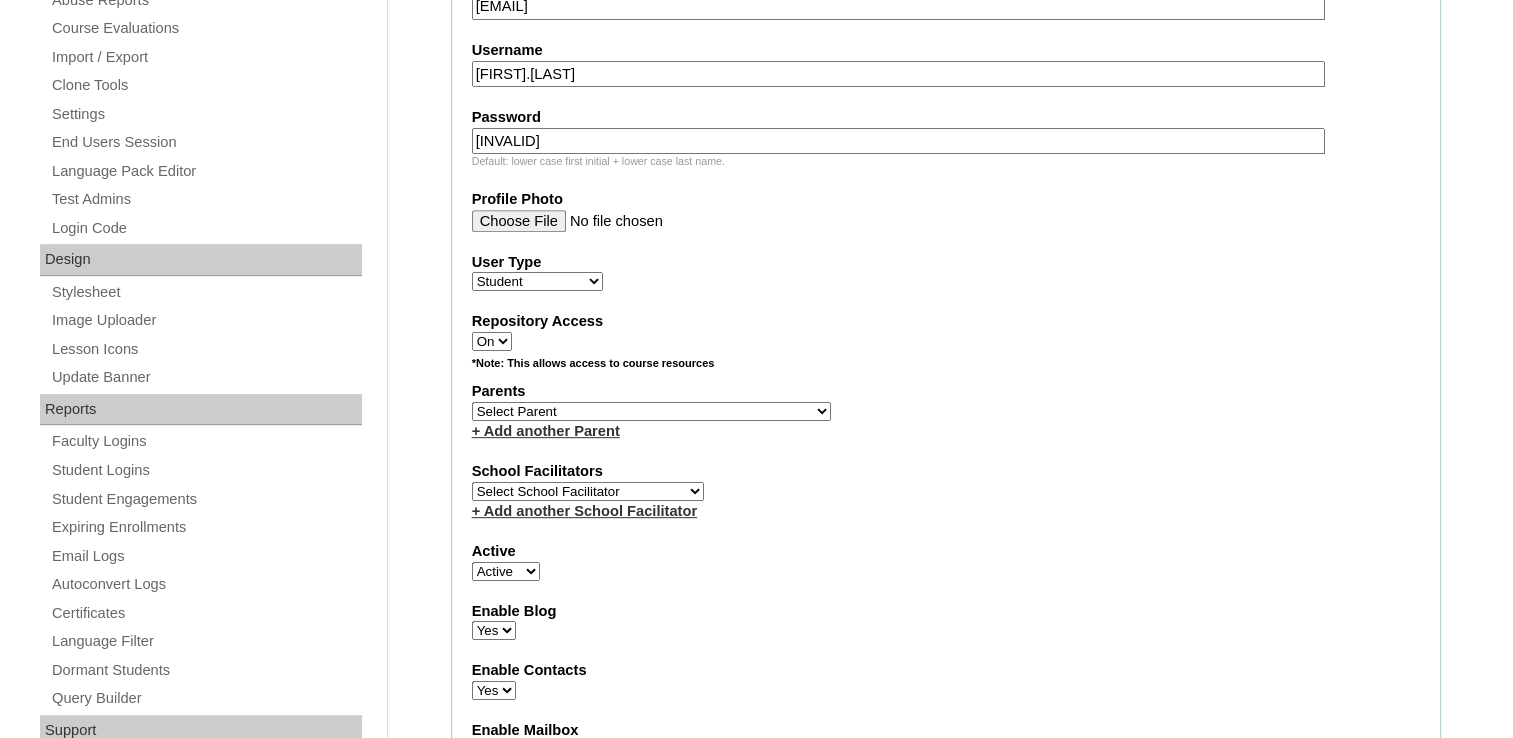 type on "[INVALID]" 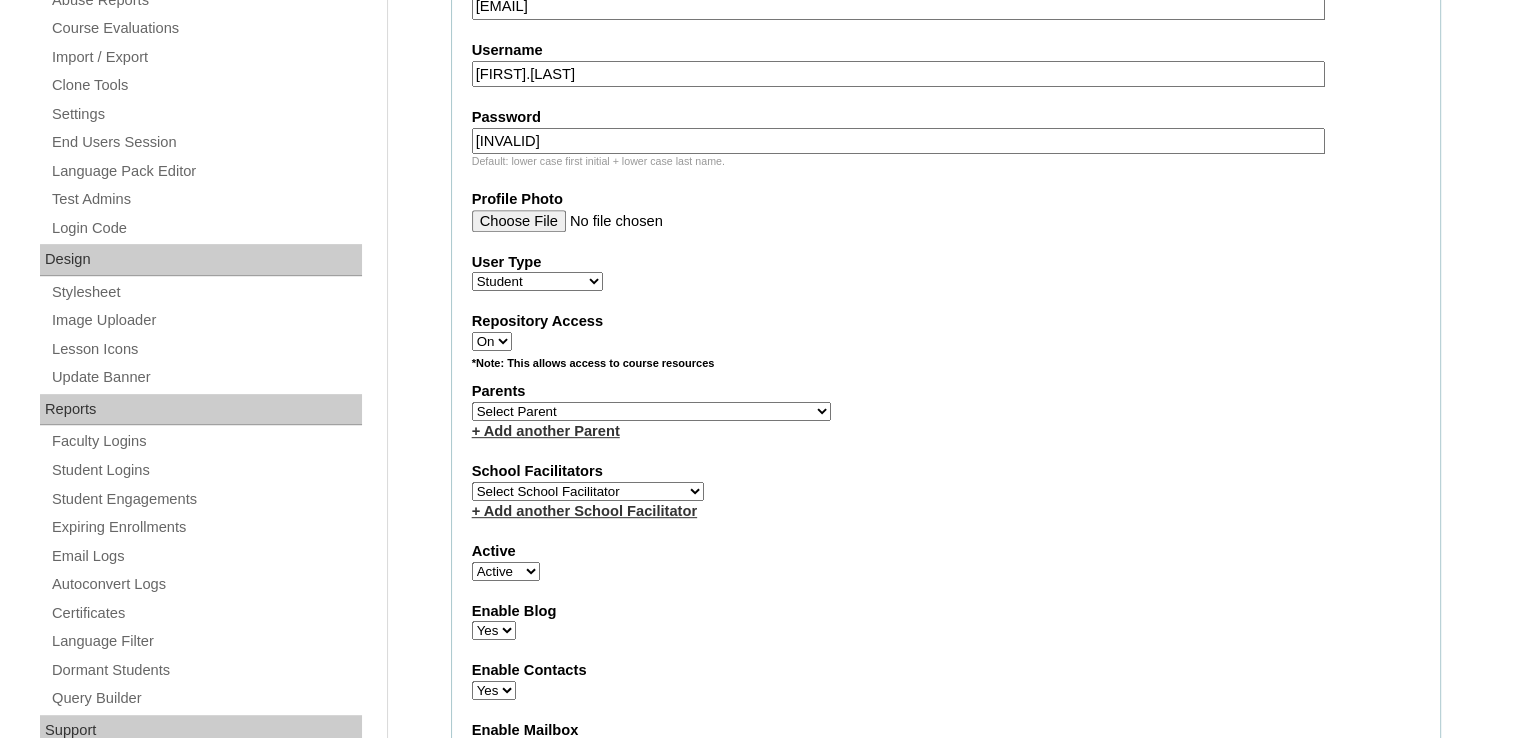 select on "[POSTAL CODE]" 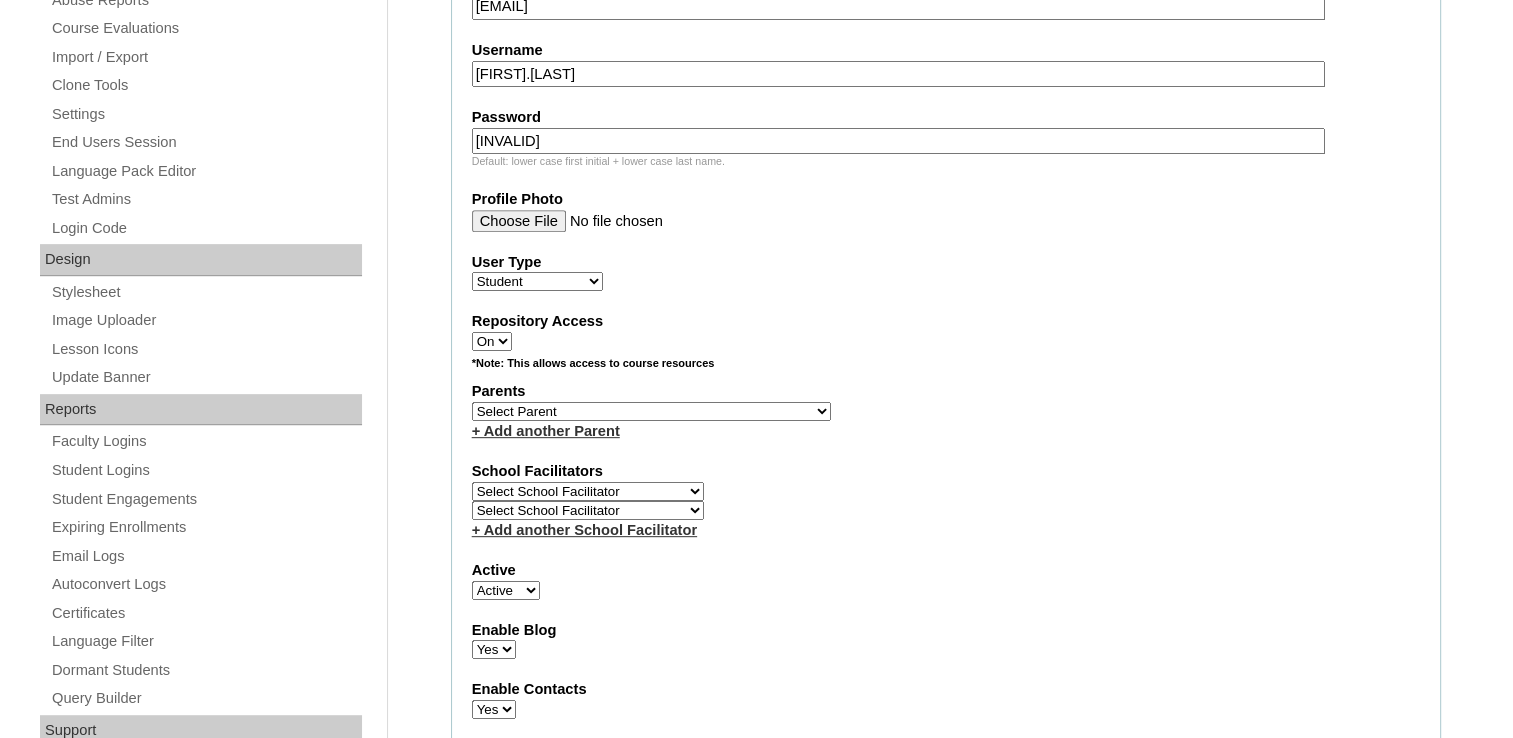 click on "Select School Facilitator
Norman Añain
Ruffa Abadijas
Mary Abella
Gloryfe Abion
Ariel Micah Albuero
Ariel Albuero OLD
KC Arciaga
Denise Ayado
Ruth Maye Bacani
May Bautista
Zaida Belbar
Daniella Benitez
Marielle Bermas
Jamie Ann Bleza
Mark Christian Braganza
Anj Brequillo
Melody Broqueza
Ruth Catherine Caña
Kit Cachuela
Jethro Francis Cagas
Camille Canlas
Mescel Capoquian
Mitchelle Carlos
Rose Castillo
Paula Mae Catalan
Jeremy Ann Catunao
Charlene Mae Chiong
Cla Chua
Cyrene Chua
Joshua Cobilla
Clarissa Joy Colimbino
Alvin Cruz
Ma. Katrina Helena Dabu
Krizle Fidelis De Vera
Henrick Jess Del Mundo
Precious Haziel Del Rosario
Reyna Lou Dela Pasion
Ritchel Densing
Alex Diaz
Alexandra Diaz
Alexandra Diaz
Patricia Diomampo-Co
Therese Margaurite Domingo
dontuse dontuse
Charrise Encina
VCIS TEACHER ENGLISH 5678
Chiaralyn Escamillas
Princess  Farrales
Kaye Felipe
Lery Garcia
Carmina Generalao
Racel Gonzales" at bounding box center [588, 491] 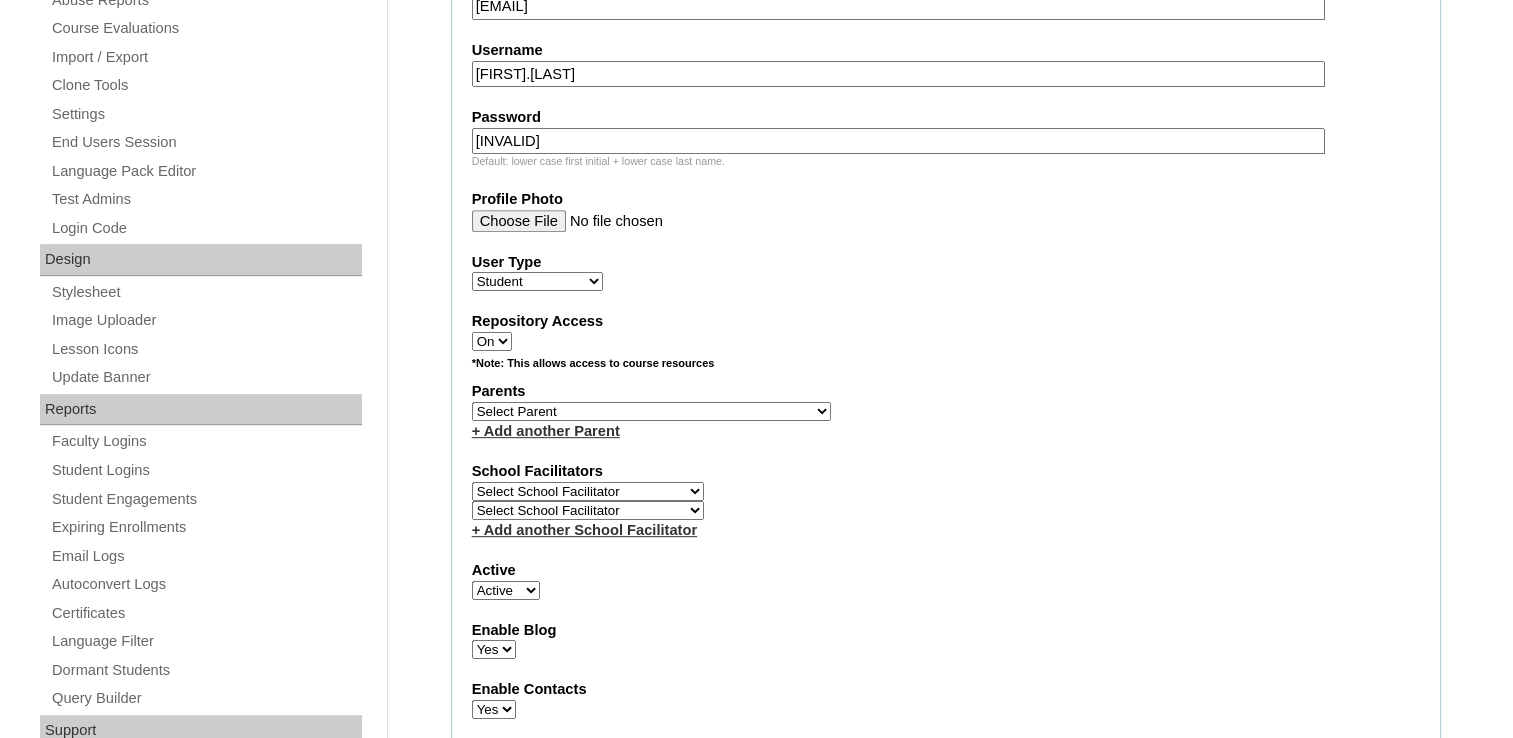 select on "[NUMBER]" 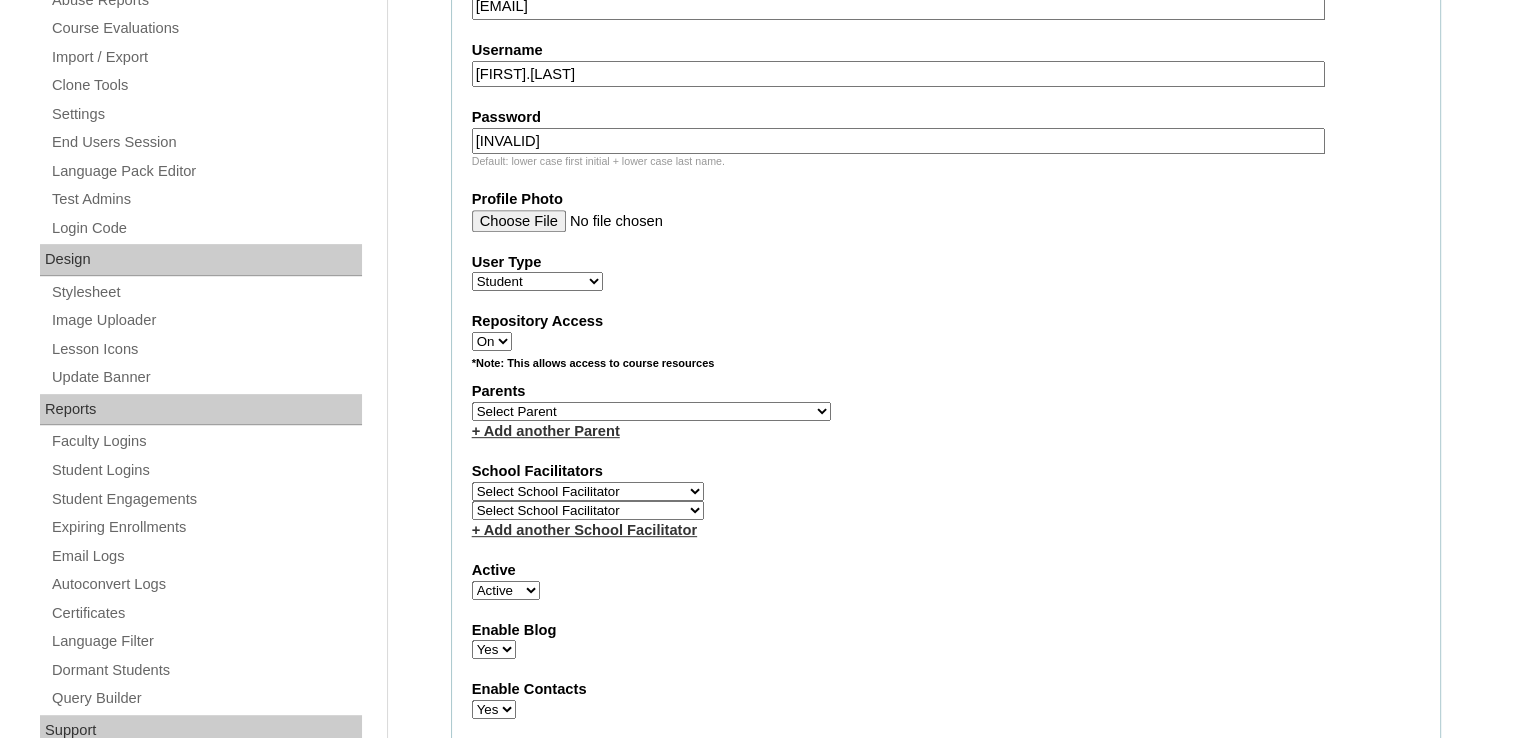 click on "Select School Facilitator
Norman Añain
Ruffa Abadijas
Mary Abella
Gloryfe Abion
Ariel Micah Albuero
Ariel Albuero OLD
KC Arciaga
Denise Ayado
Ruth Maye Bacani
May Bautista
Zaida Belbar
Daniella Benitez
Marielle Bermas
Jamie Ann Bleza
Mark Christian Braganza
Anj Brequillo
Melody Broqueza
Ruth Catherine Caña
Kit Cachuela
Jethro Francis Cagas
Camille Canlas
Mescel Capoquian
Mitchelle Carlos
Rose Castillo
Paula Mae Catalan
Jeremy Ann Catunao
Charlene Mae Chiong
Cla Chua
Cyrene Chua
Joshua Cobilla
Clarissa Joy Colimbino
Alvin Cruz
Ma. Katrina Helena Dabu
Krizle Fidelis De Vera
Henrick Jess Del Mundo
Precious Haziel Del Rosario
Reyna Lou Dela Pasion
Ritchel Densing
Alex Diaz
Alexandra Diaz
Alexandra Diaz
Patricia Diomampo-Co
Therese Margaurite Domingo
dontuse dontuse
Charrise Encina
VCIS TEACHER ENGLISH 5678
Chiaralyn Escamillas
Princess  Farrales
Kaye Felipe
Lery Garcia
Carmina Generalao
Racel Gonzales" at bounding box center [588, 491] 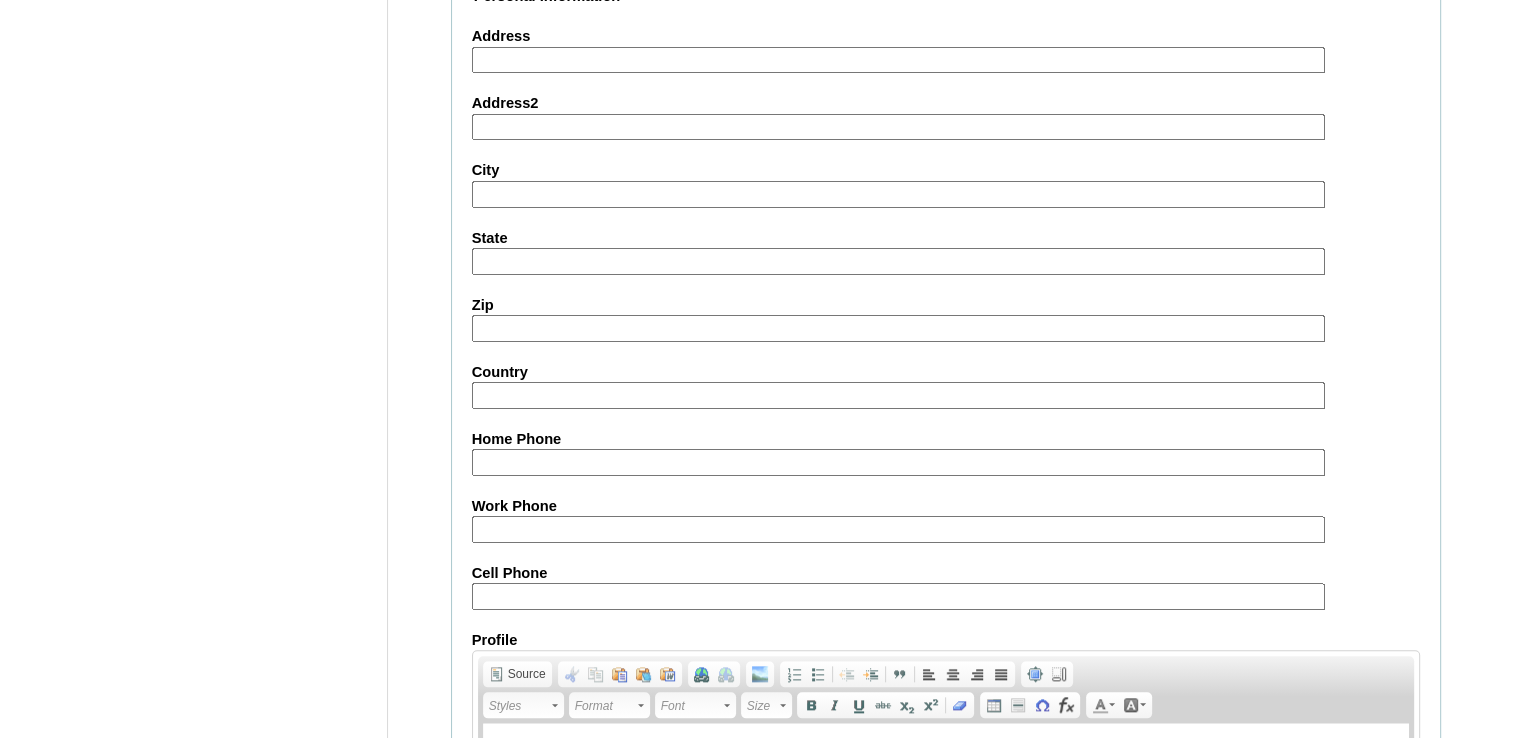scroll, scrollTop: 2300, scrollLeft: 0, axis: vertical 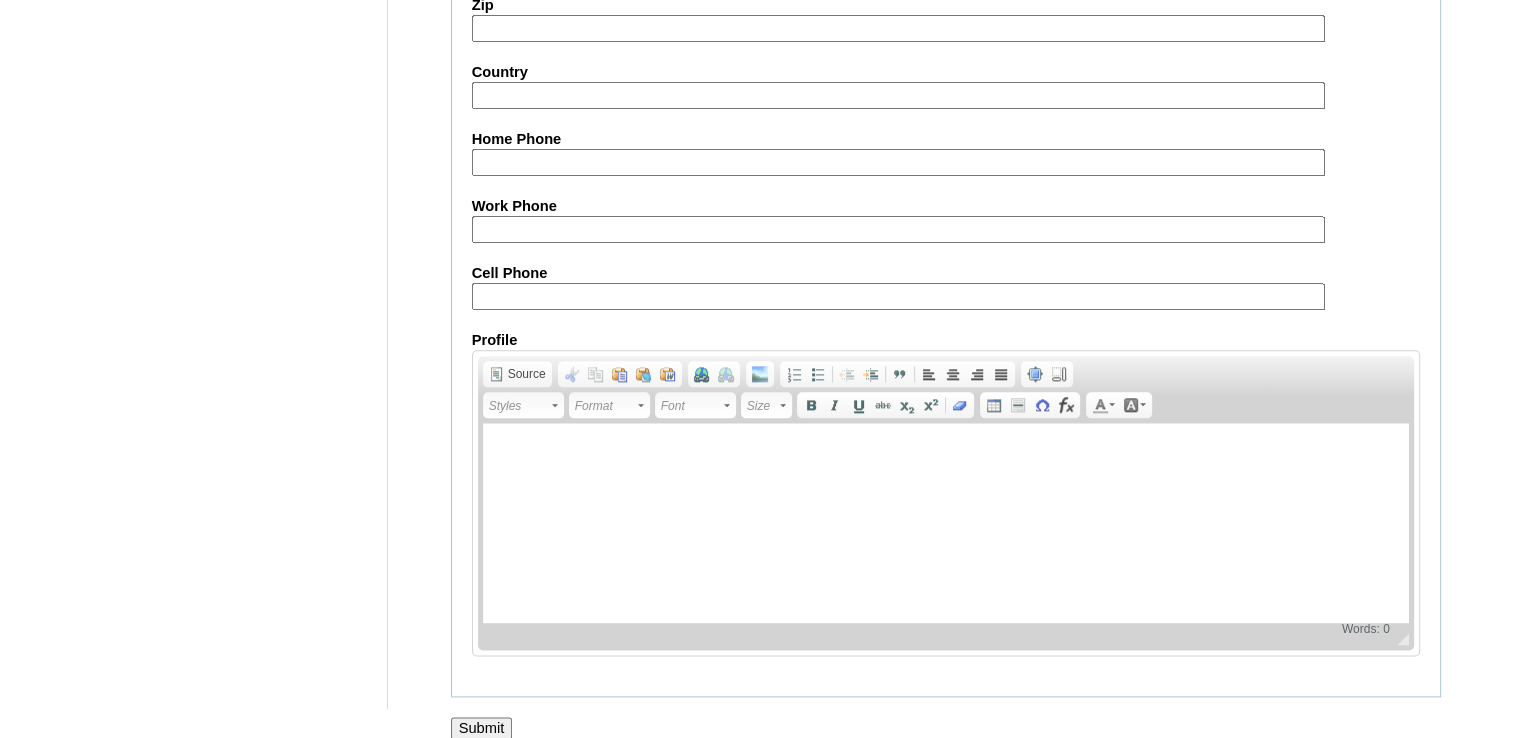 click on "Cell Phone" at bounding box center (898, 296) 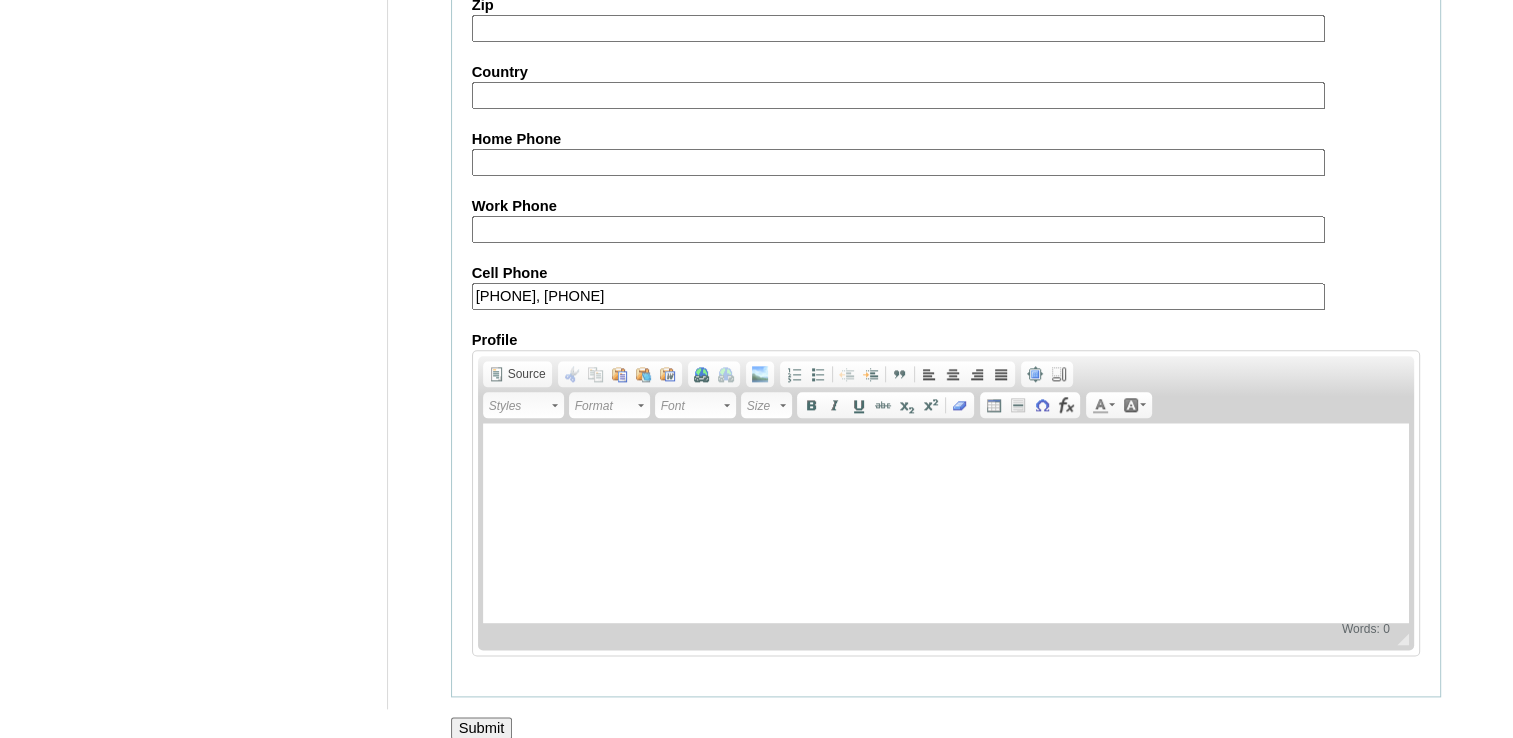 type on "[PHONE], [PHONE]" 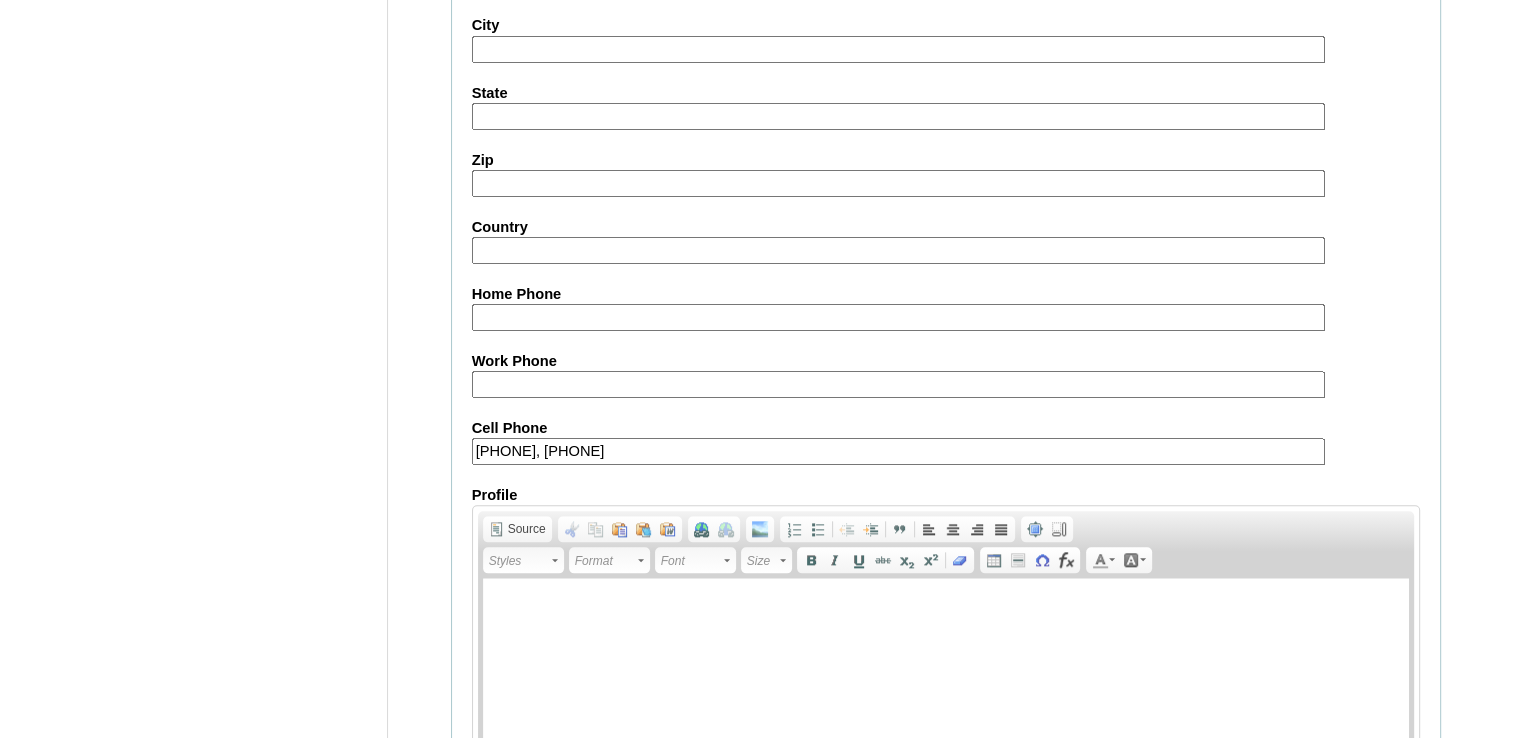 scroll, scrollTop: 2301, scrollLeft: 0, axis: vertical 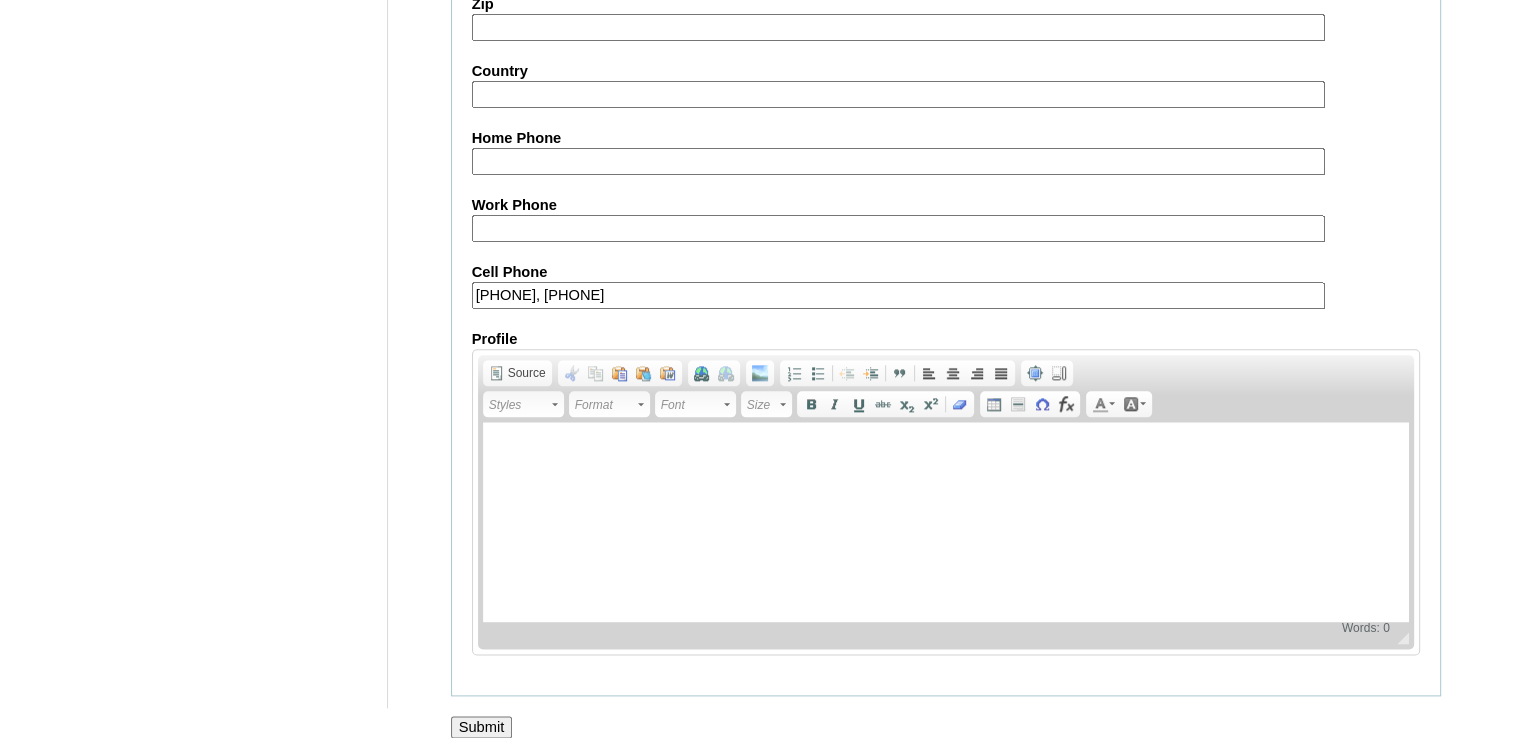 click on "Submit" at bounding box center [482, 727] 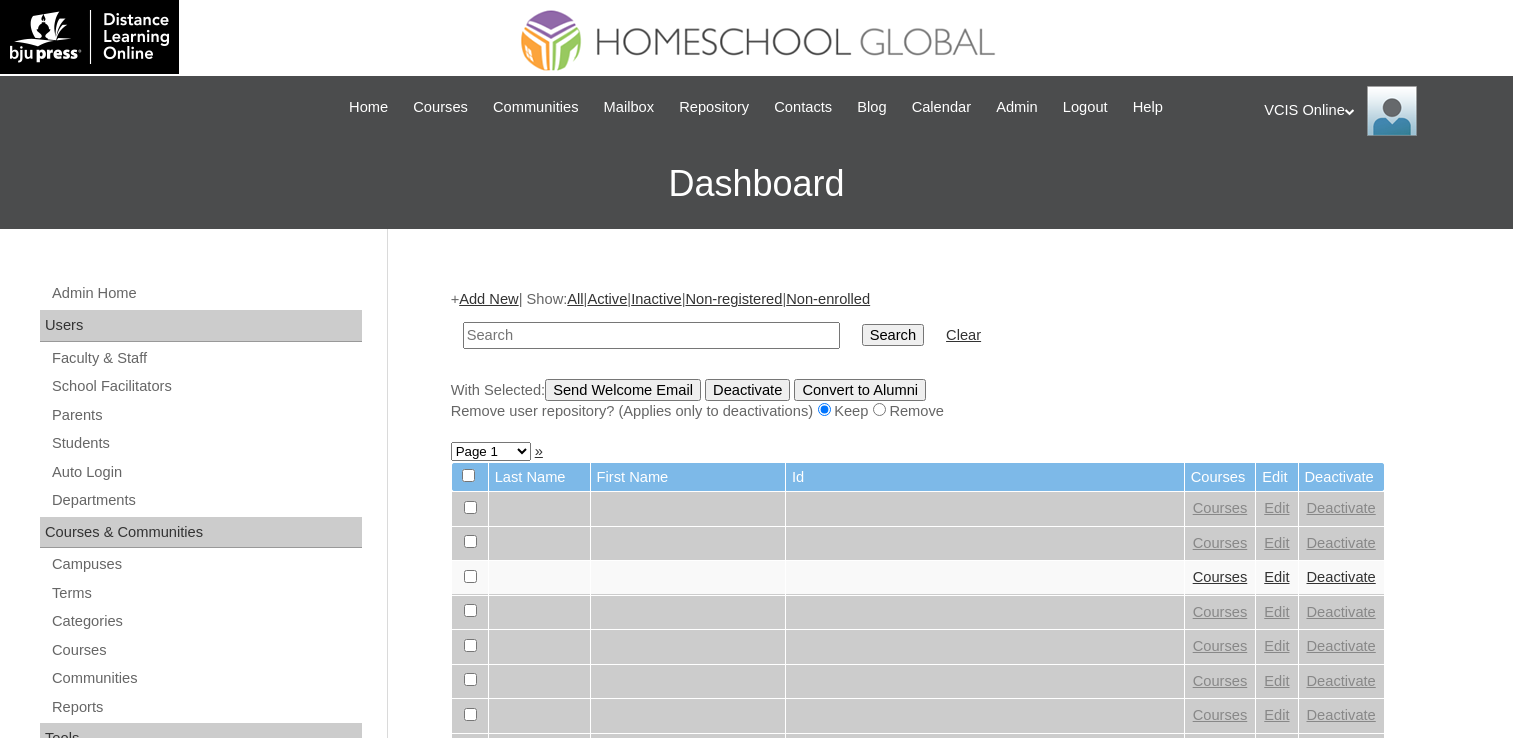 scroll, scrollTop: 0, scrollLeft: 0, axis: both 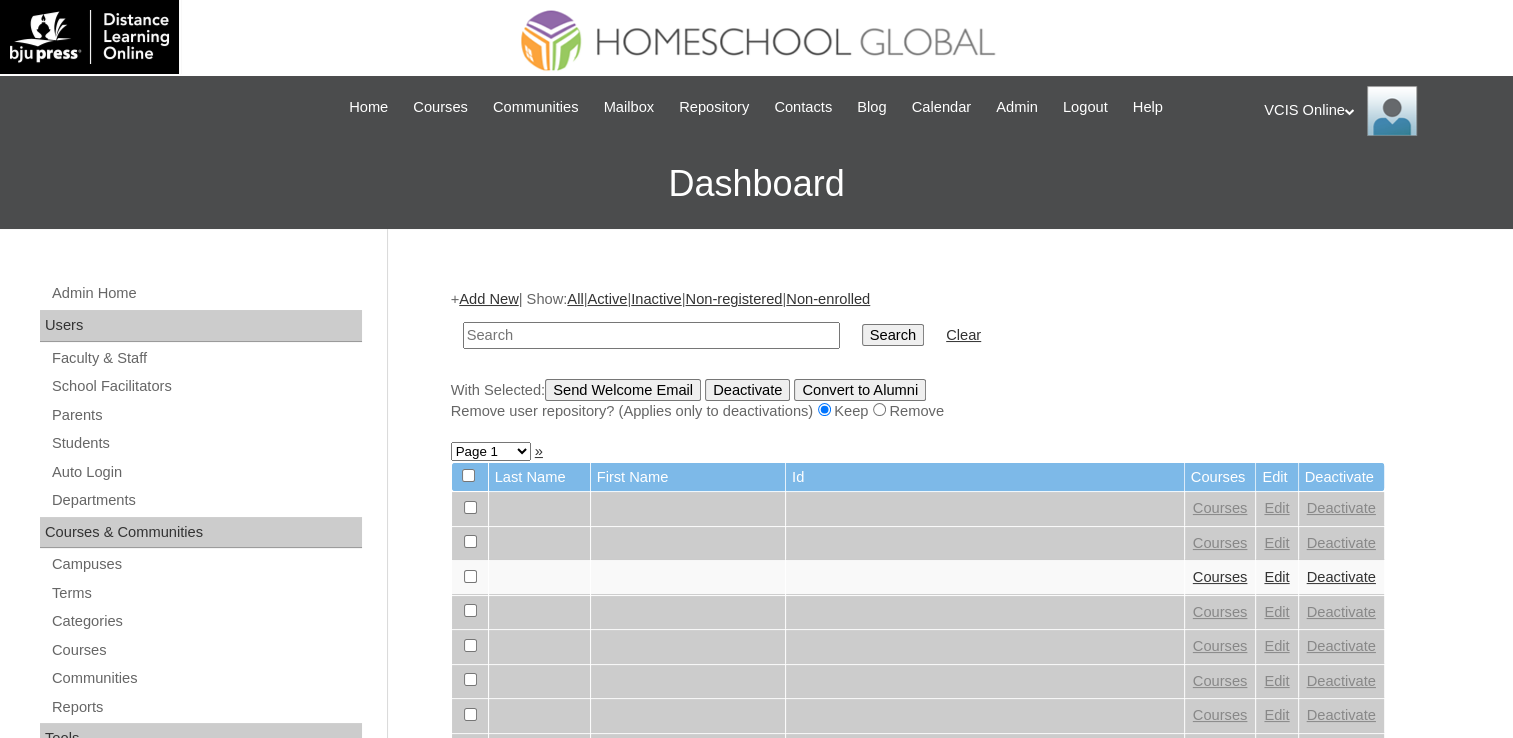 click at bounding box center (651, 335) 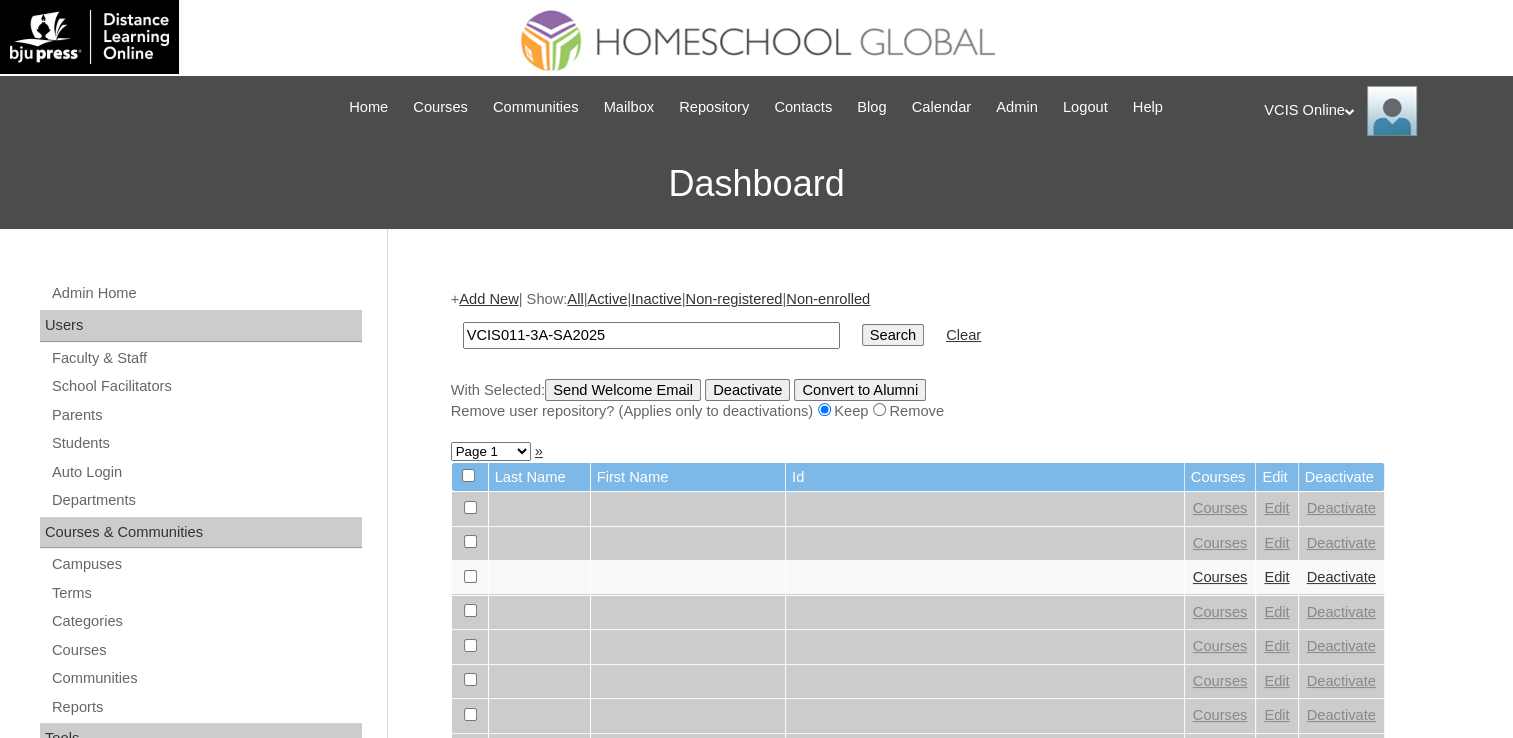 type on "VCIS011-3A-SA2025" 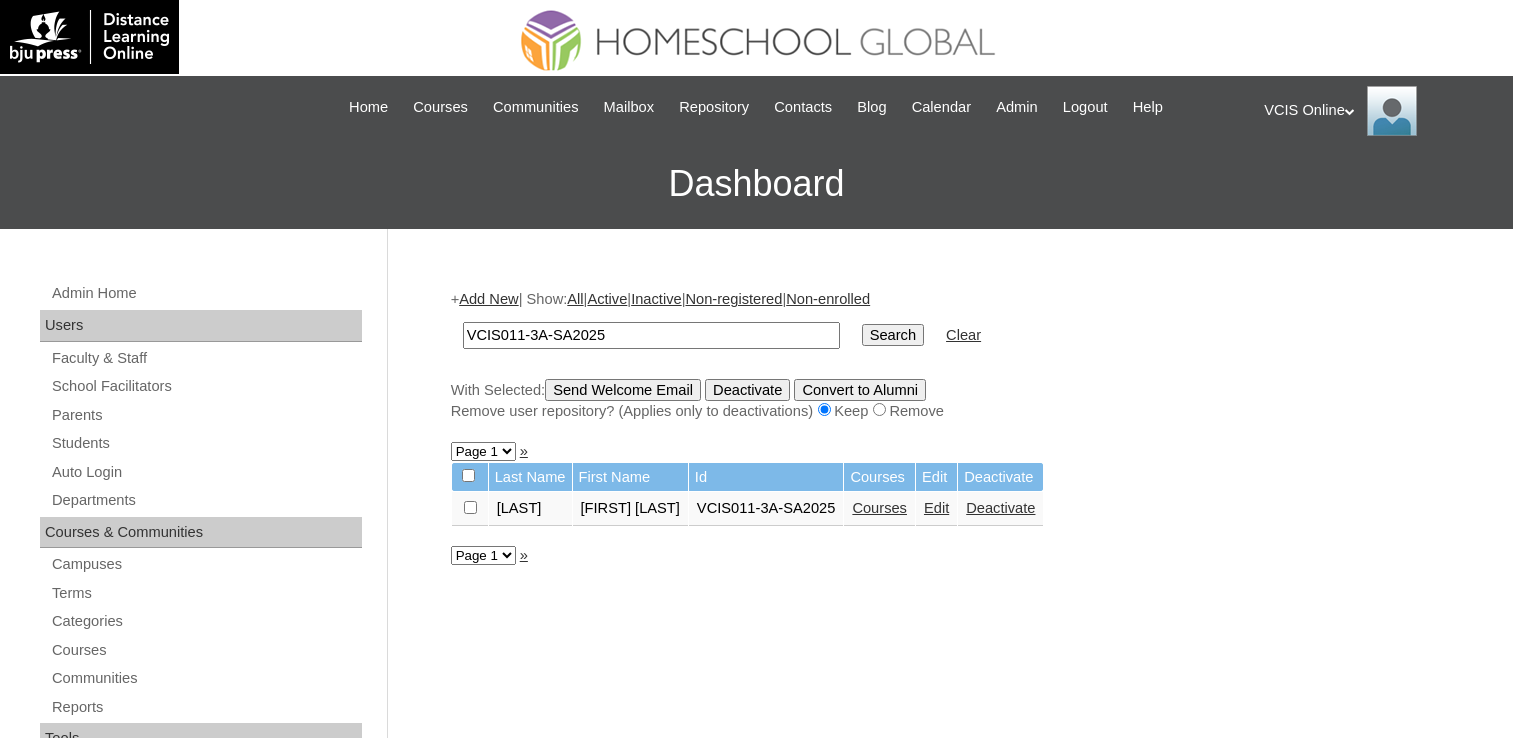 scroll, scrollTop: 0, scrollLeft: 0, axis: both 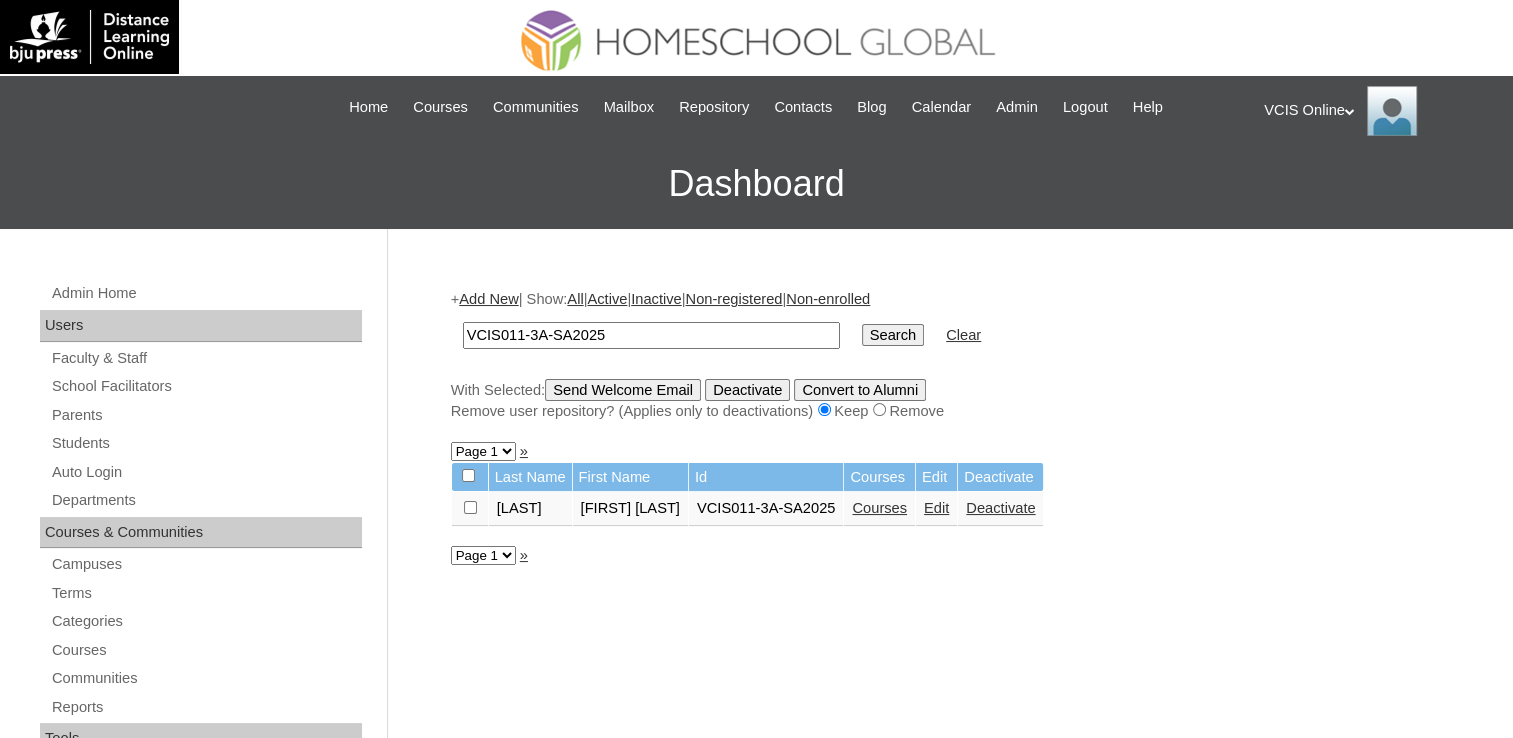 click on "Courses" at bounding box center (879, 508) 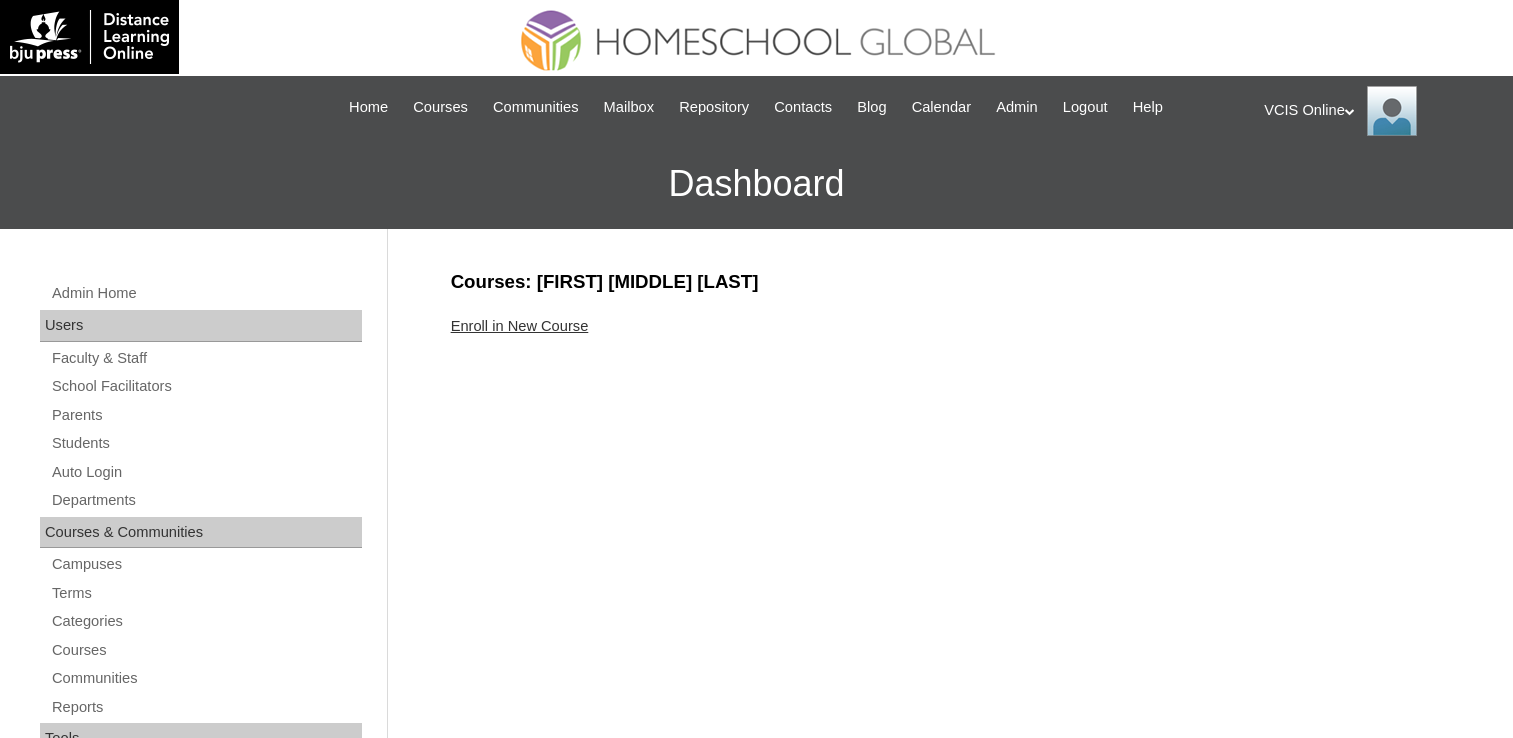scroll, scrollTop: 0, scrollLeft: 0, axis: both 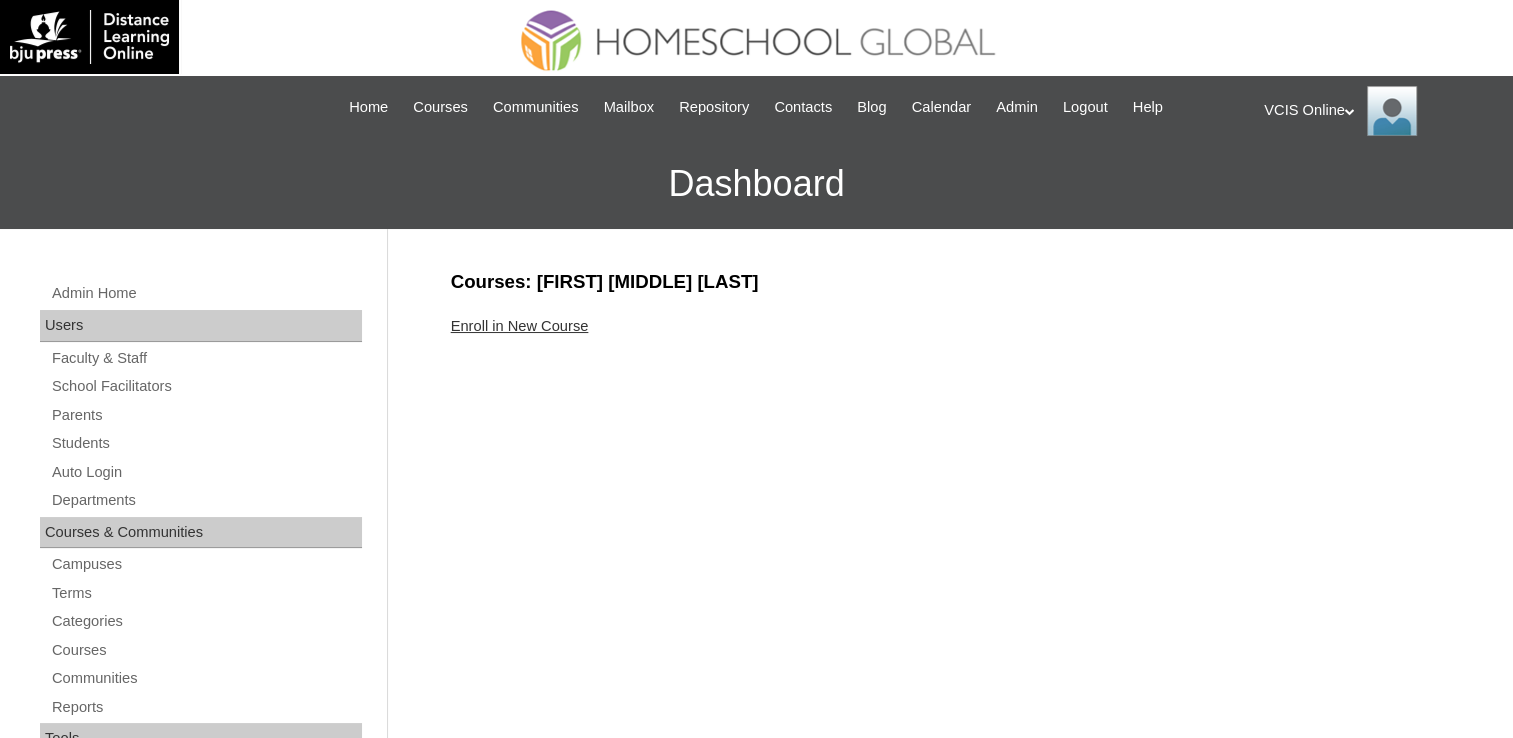 click on "Courses: [FIRST] [MIDDLE] [LAST]
Enroll in New Course" at bounding box center (941, 938) 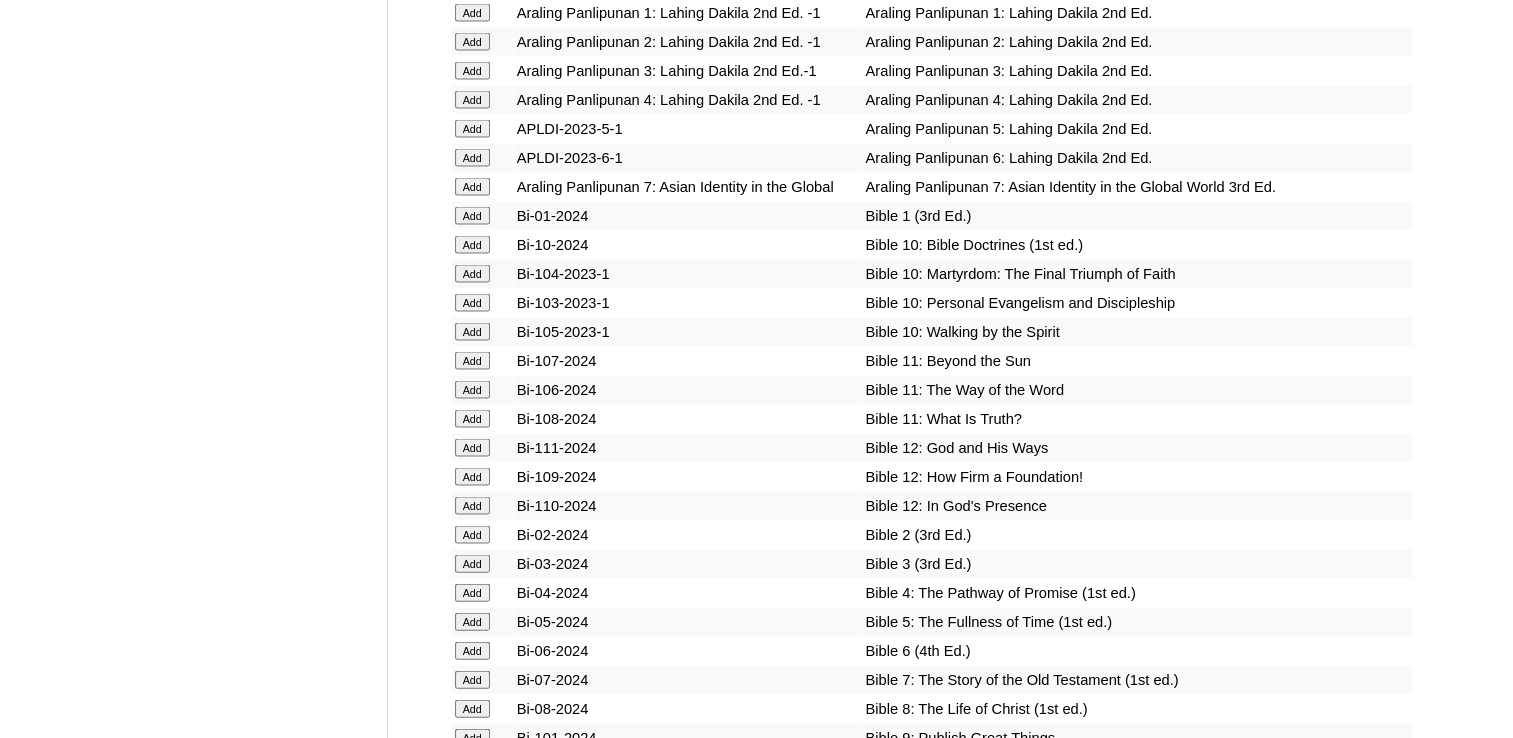 scroll, scrollTop: 4200, scrollLeft: 0, axis: vertical 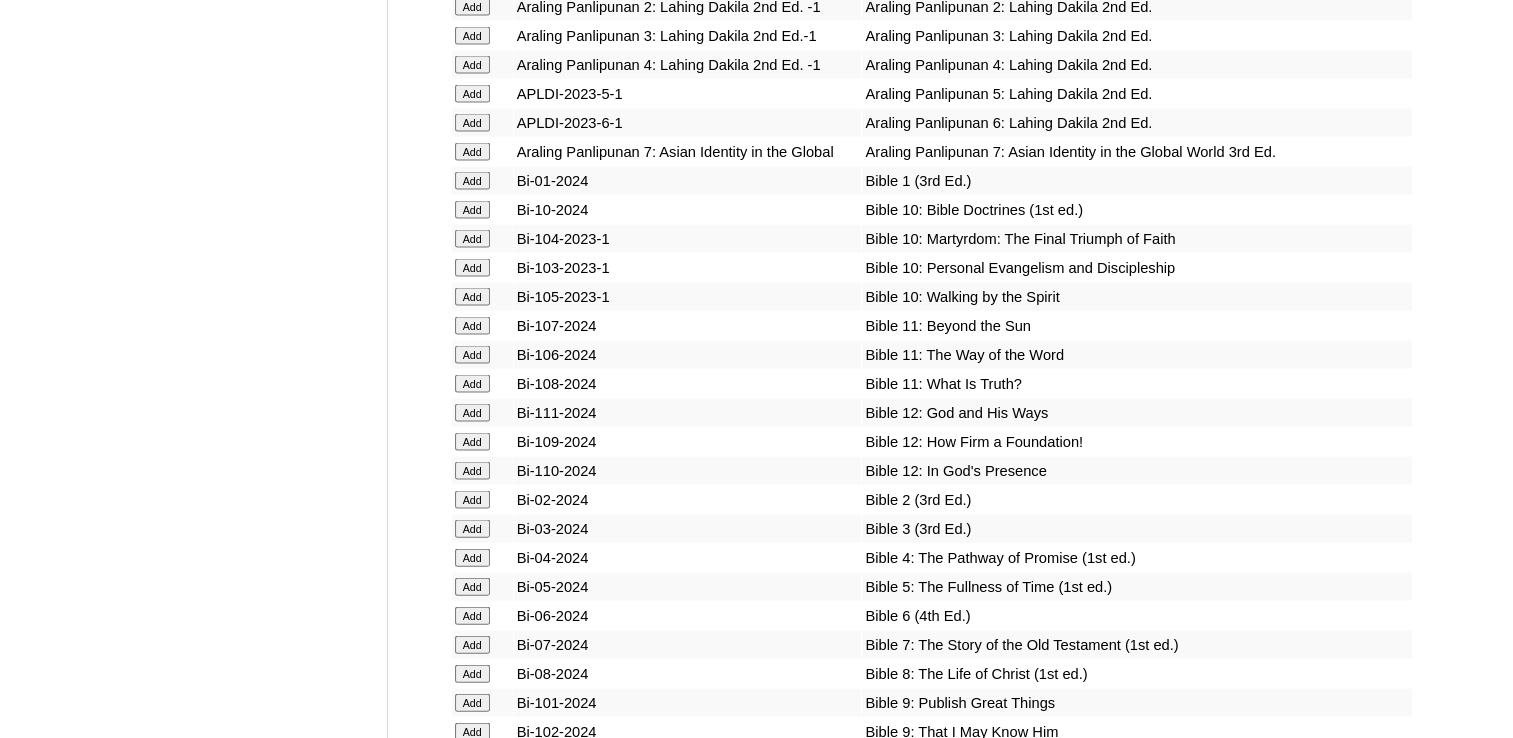 click on "Add" at bounding box center [472, -3824] 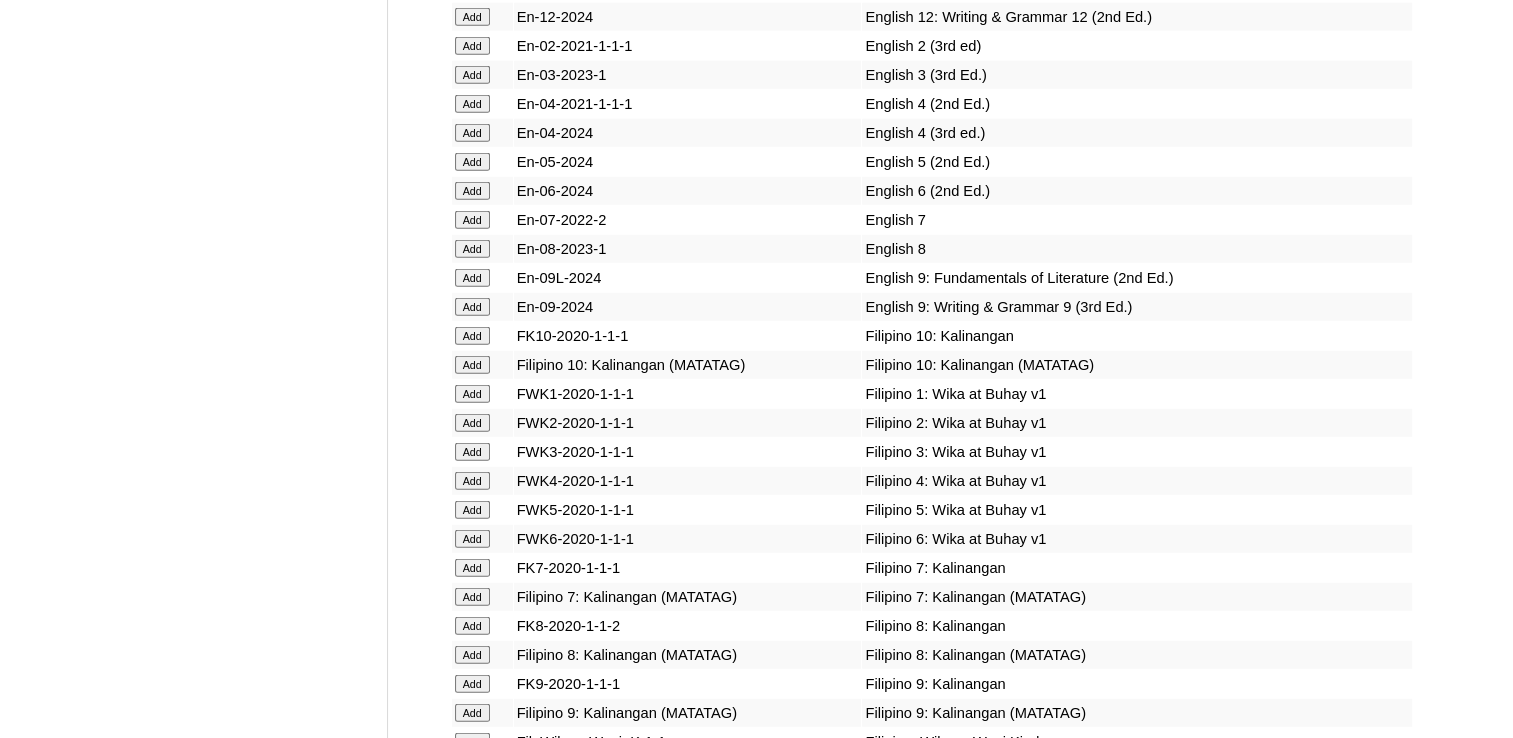 scroll, scrollTop: 5300, scrollLeft: 0, axis: vertical 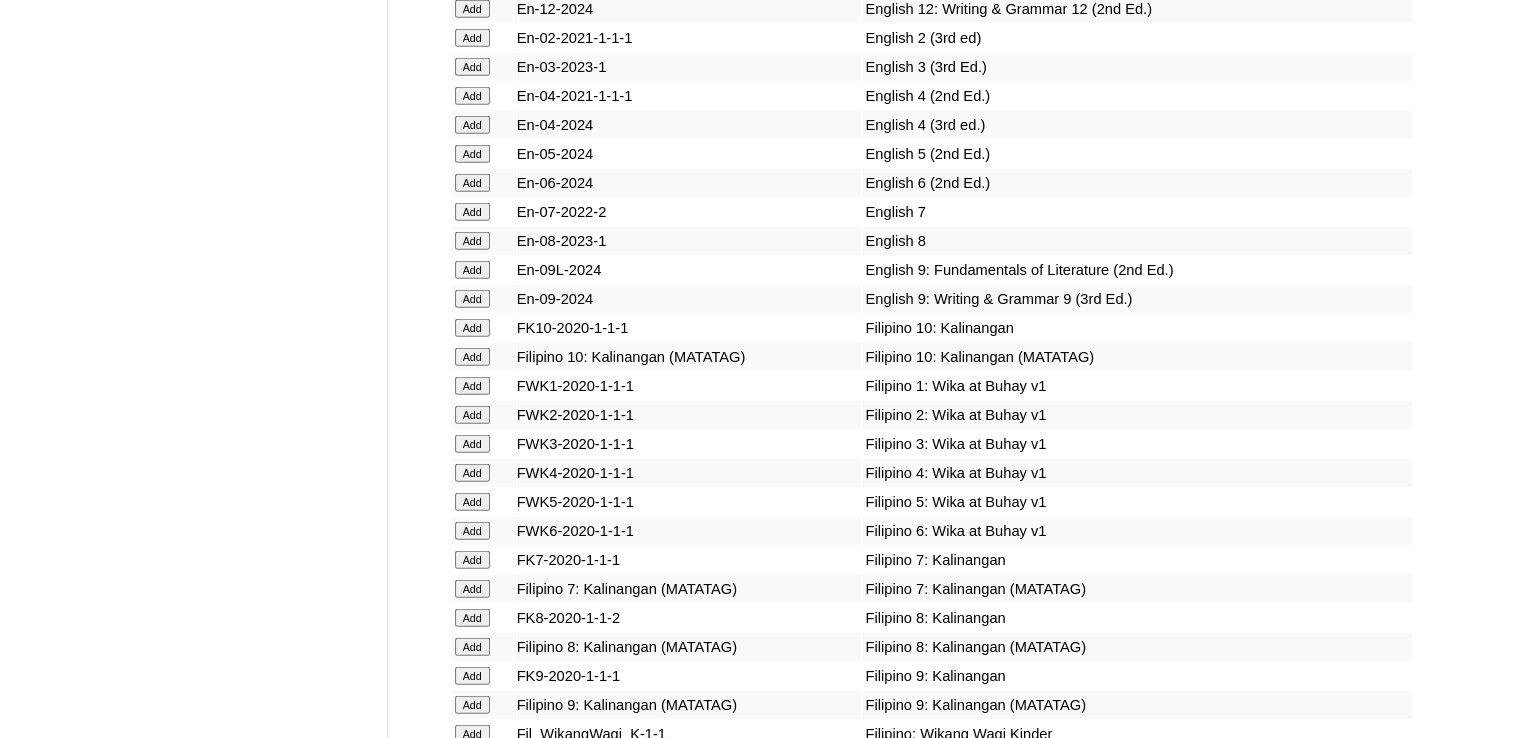 click on "Add" at bounding box center [472, -4924] 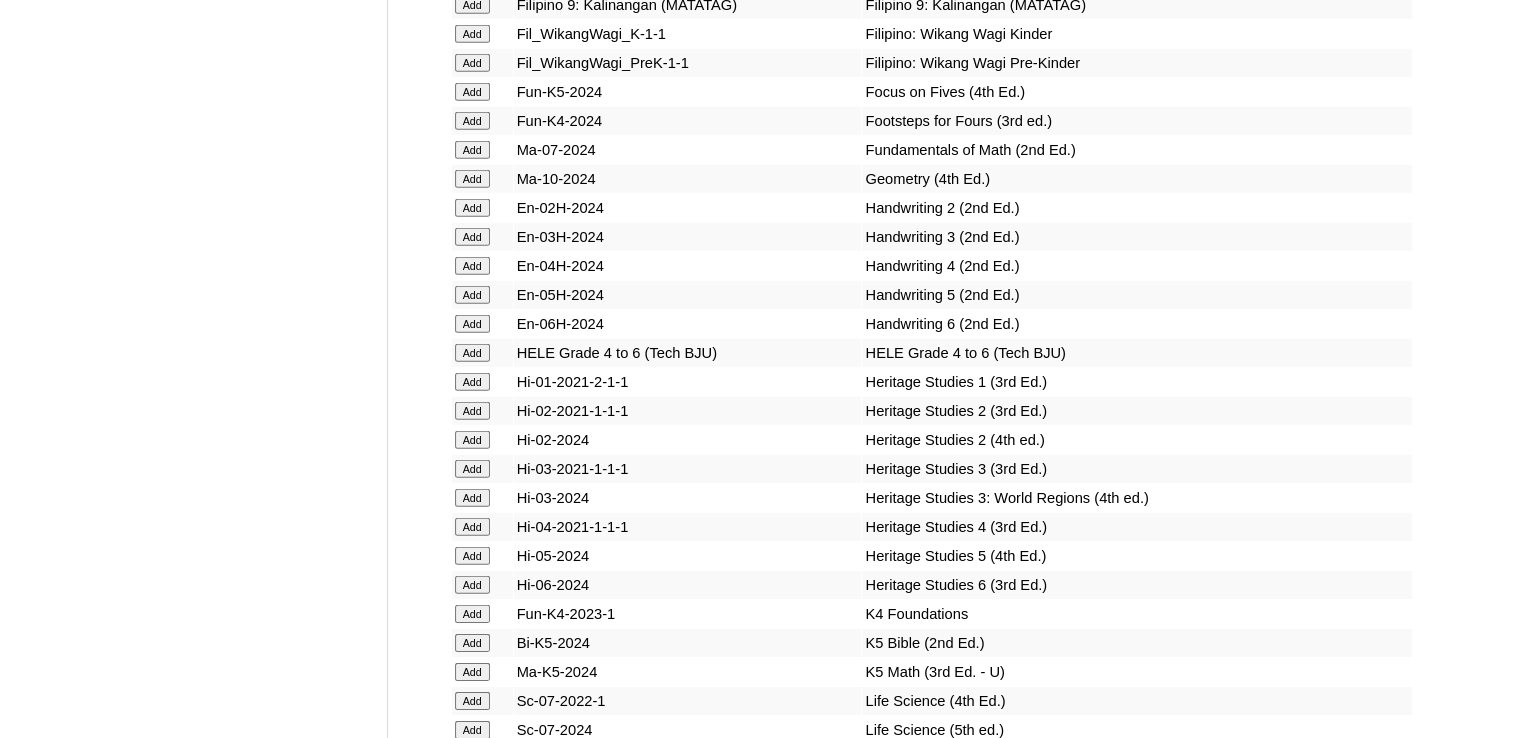scroll, scrollTop: 6100, scrollLeft: 0, axis: vertical 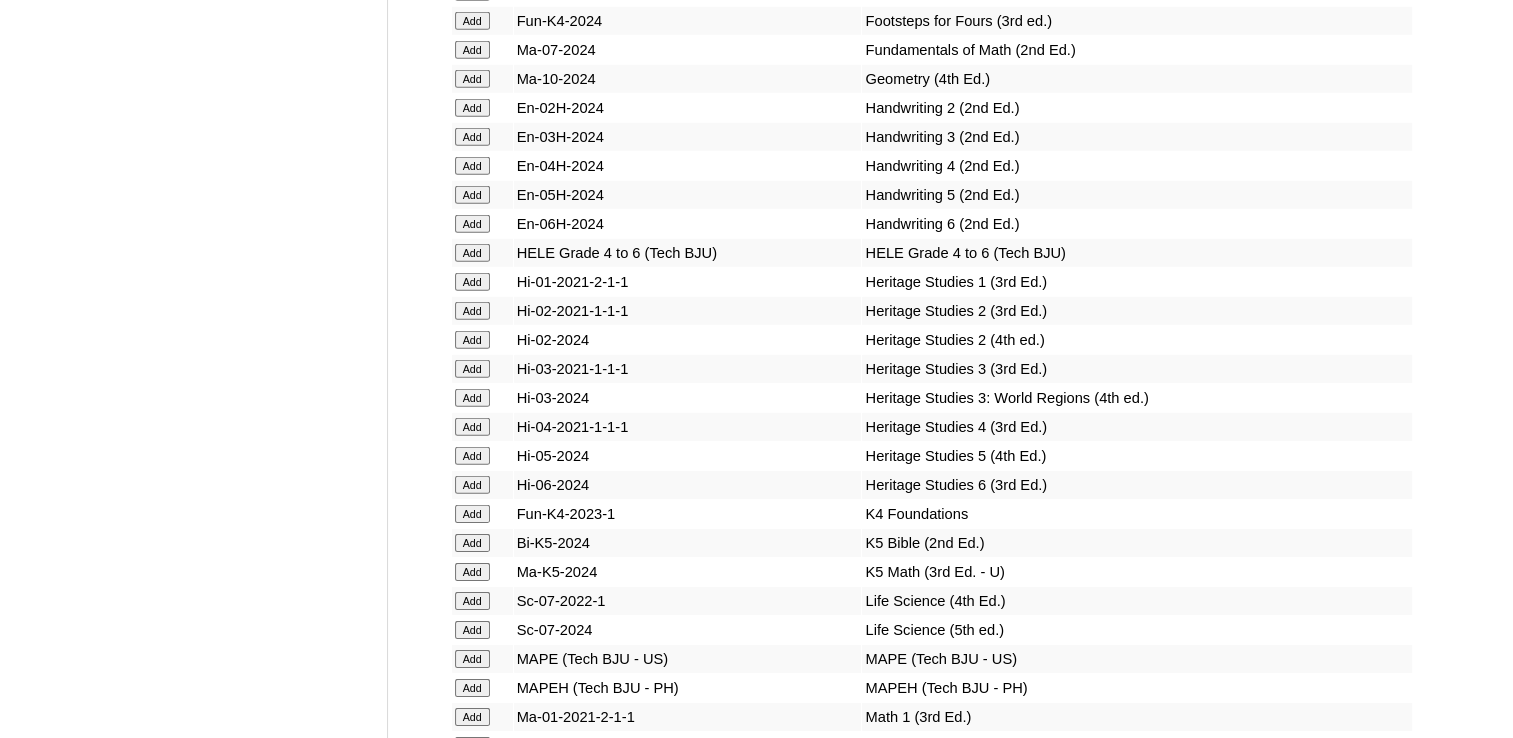click on "Add" at bounding box center [472, -5724] 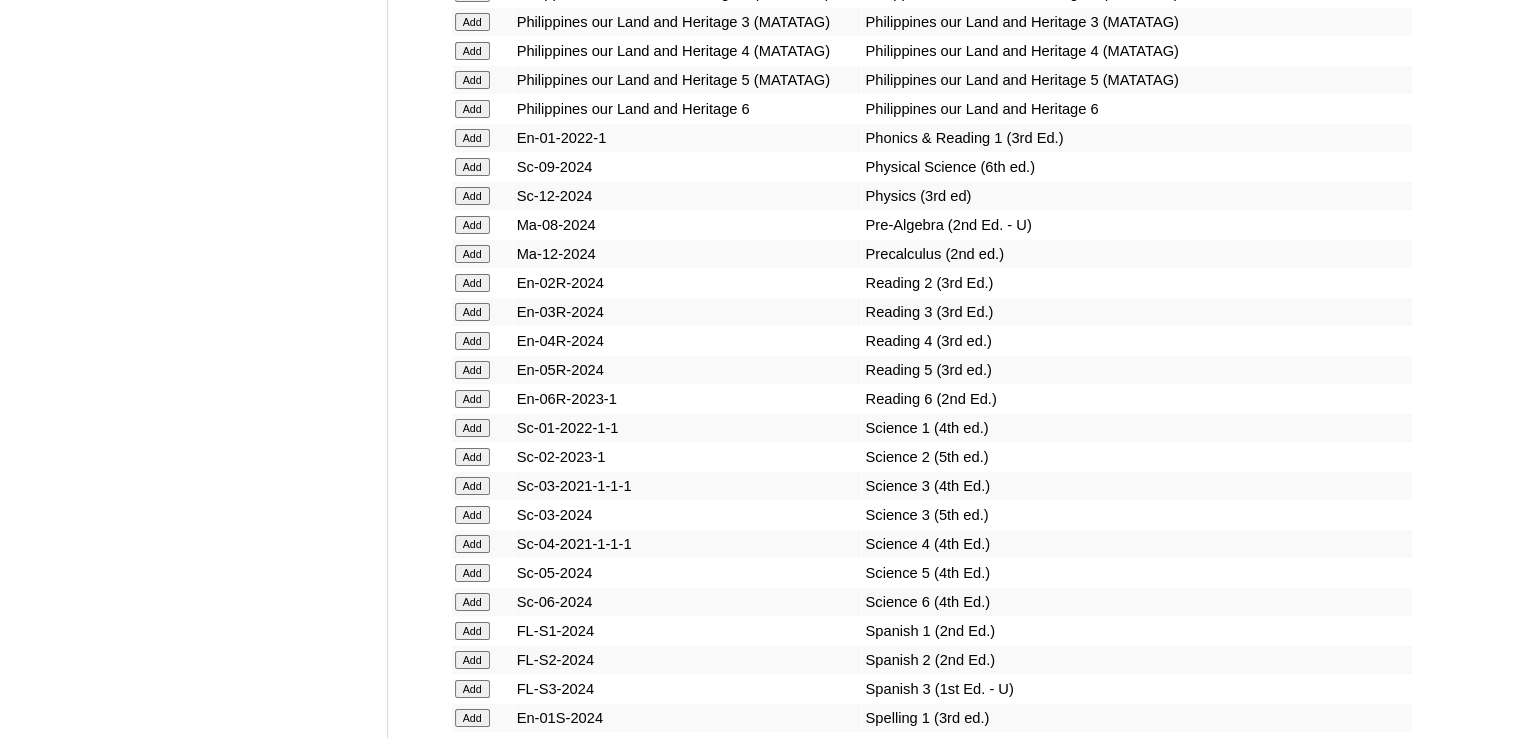 scroll, scrollTop: 7200, scrollLeft: 0, axis: vertical 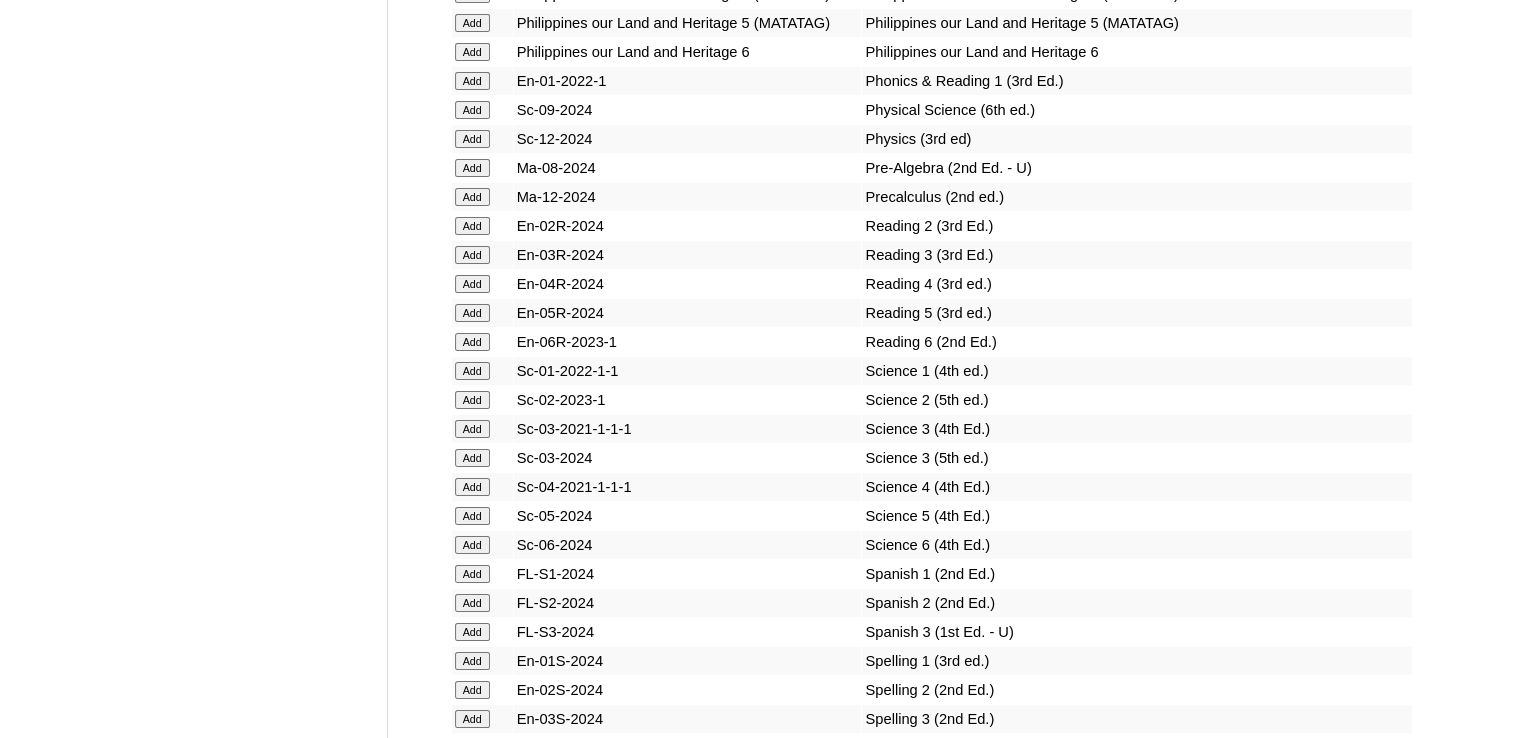 click on "Add" at bounding box center [472, -6824] 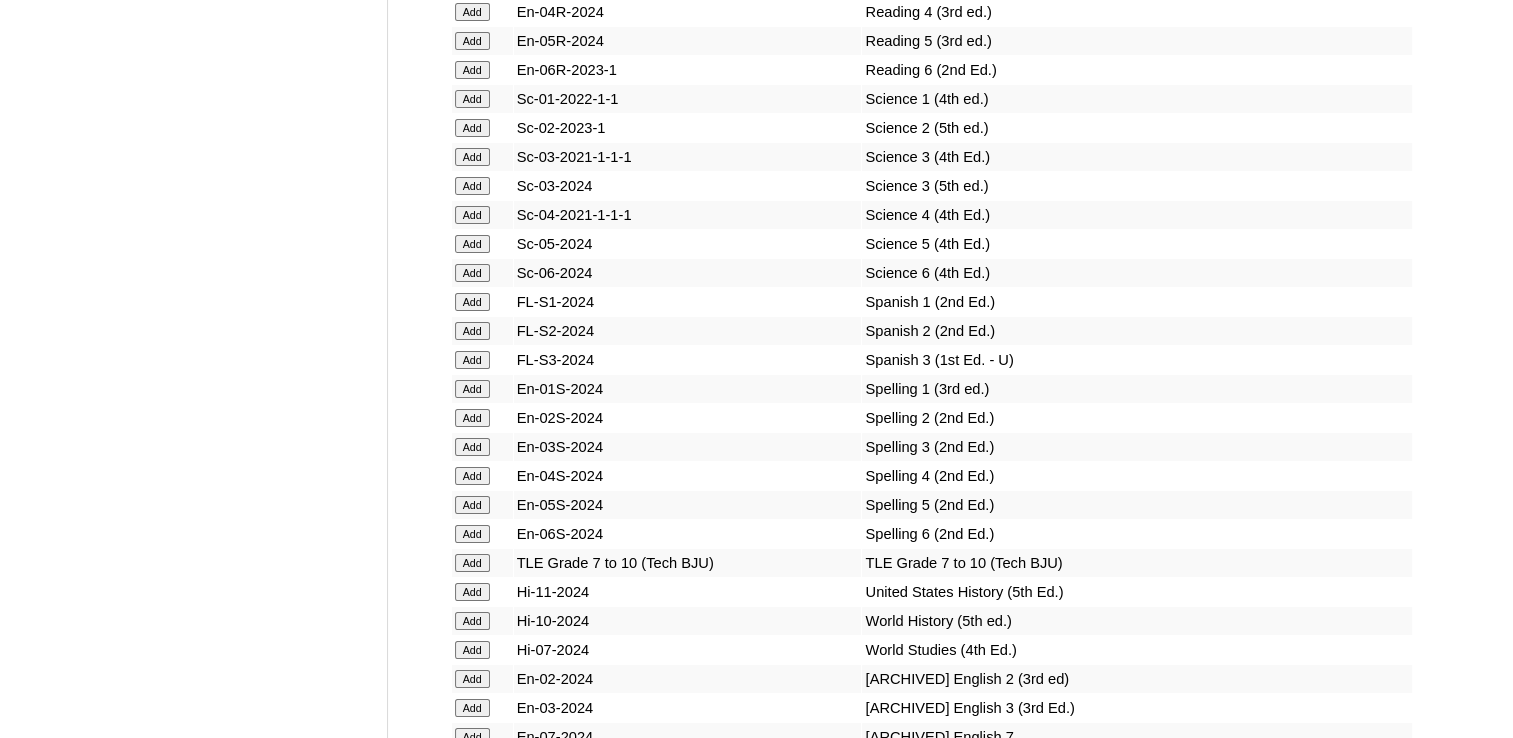 scroll, scrollTop: 7500, scrollLeft: 0, axis: vertical 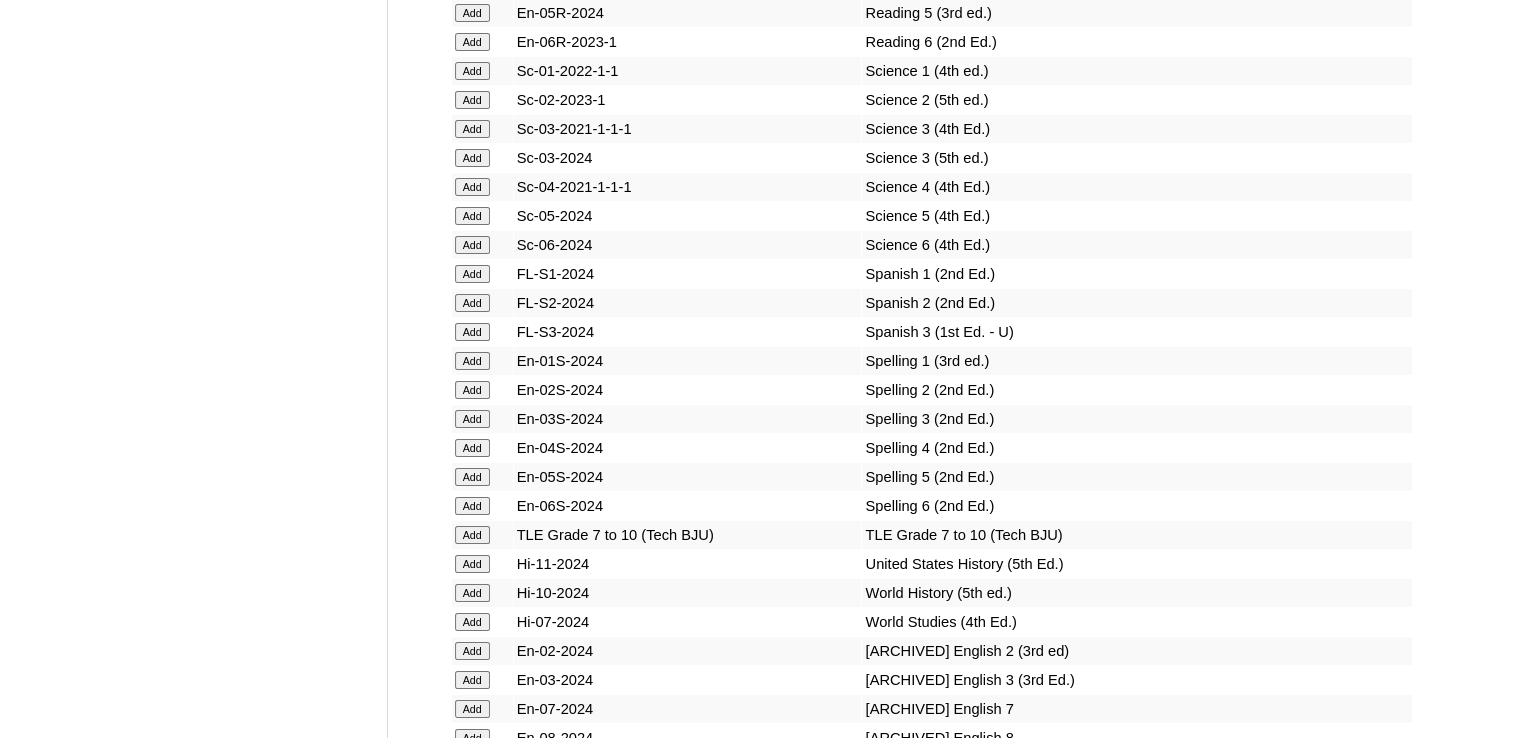 click on "Add" at bounding box center (472, -7124) 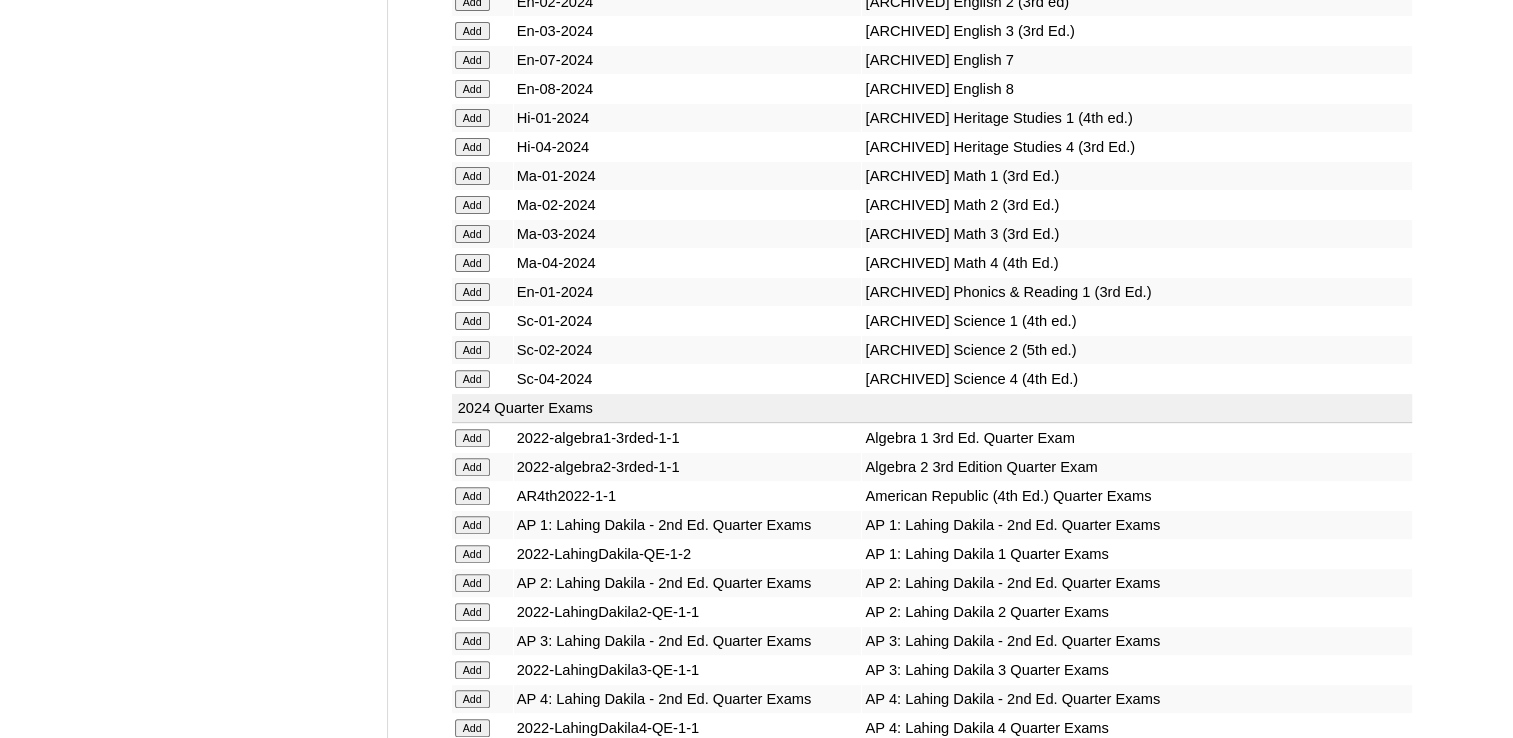 scroll, scrollTop: 8200, scrollLeft: 0, axis: vertical 